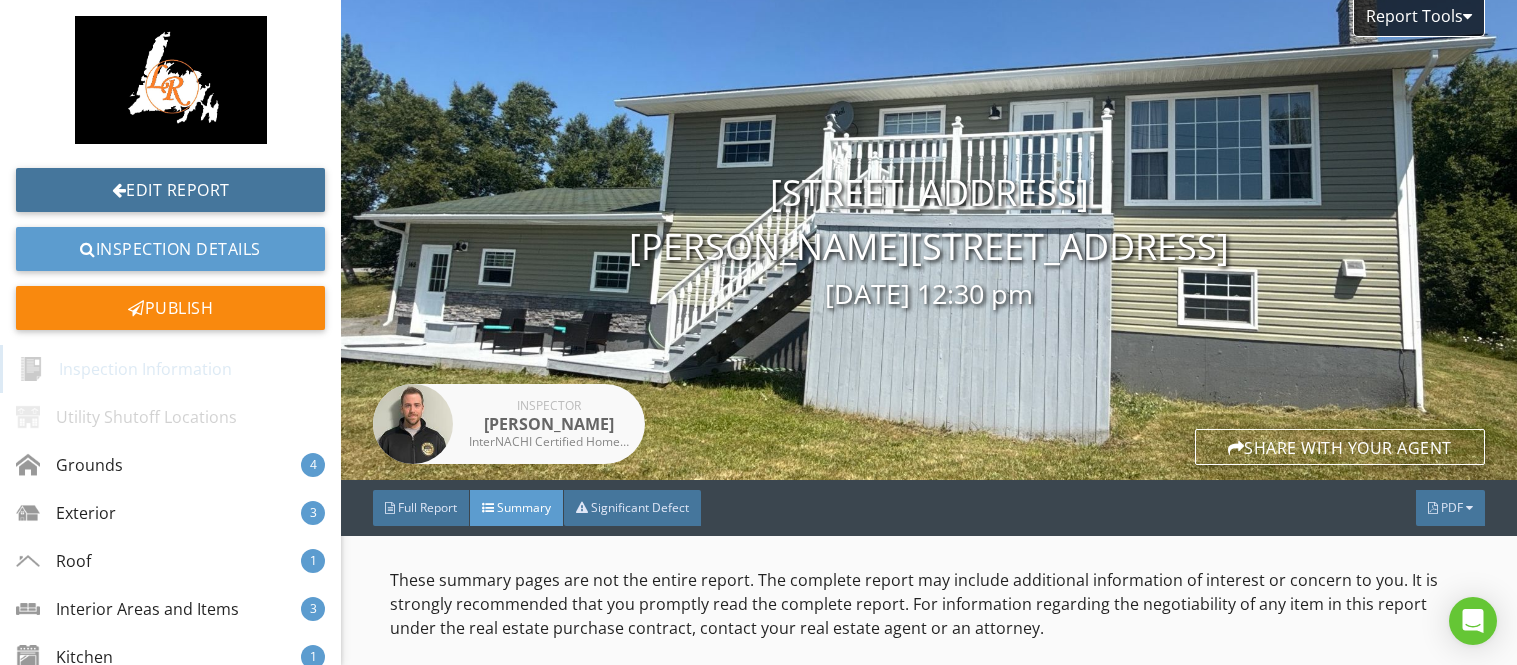 click on "Edit Report" at bounding box center (170, 190) 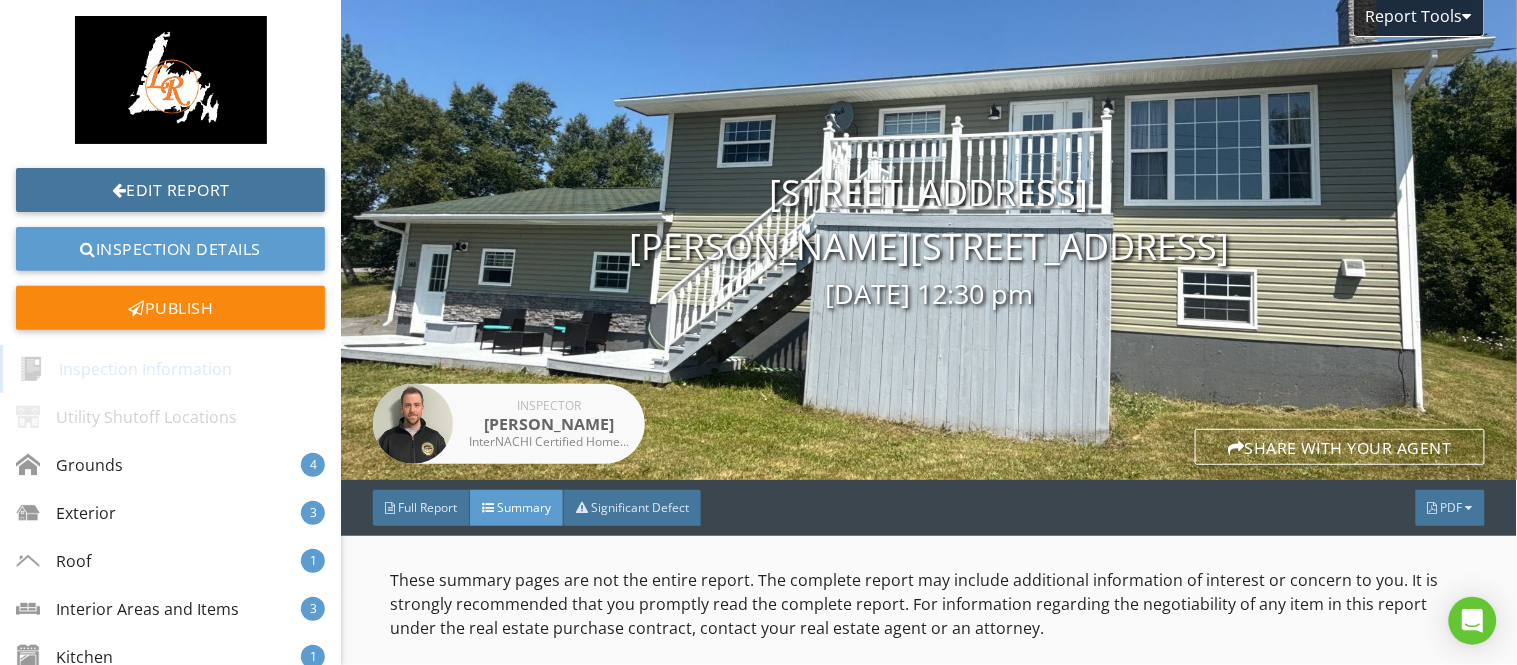 scroll, scrollTop: 0, scrollLeft: 0, axis: both 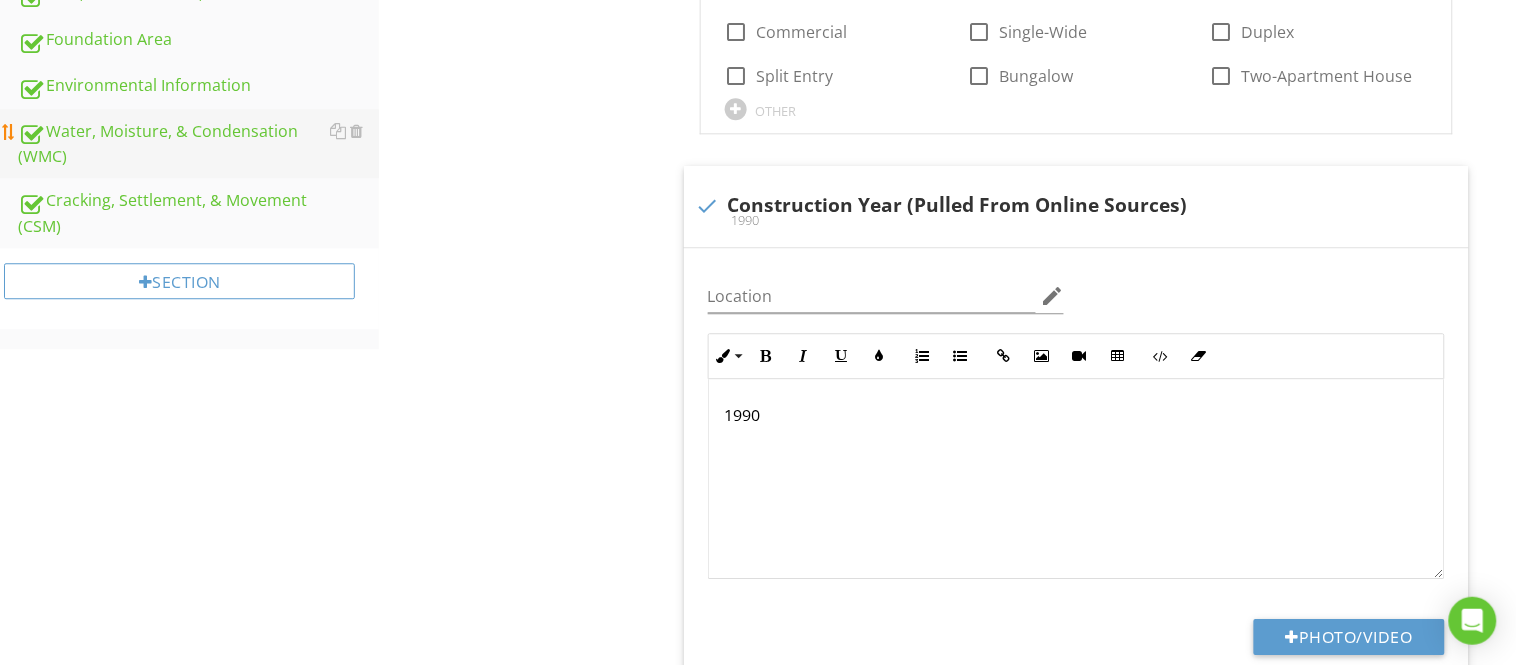 click on "Water, Moisture, & Condensation (WMC)" at bounding box center [198, 144] 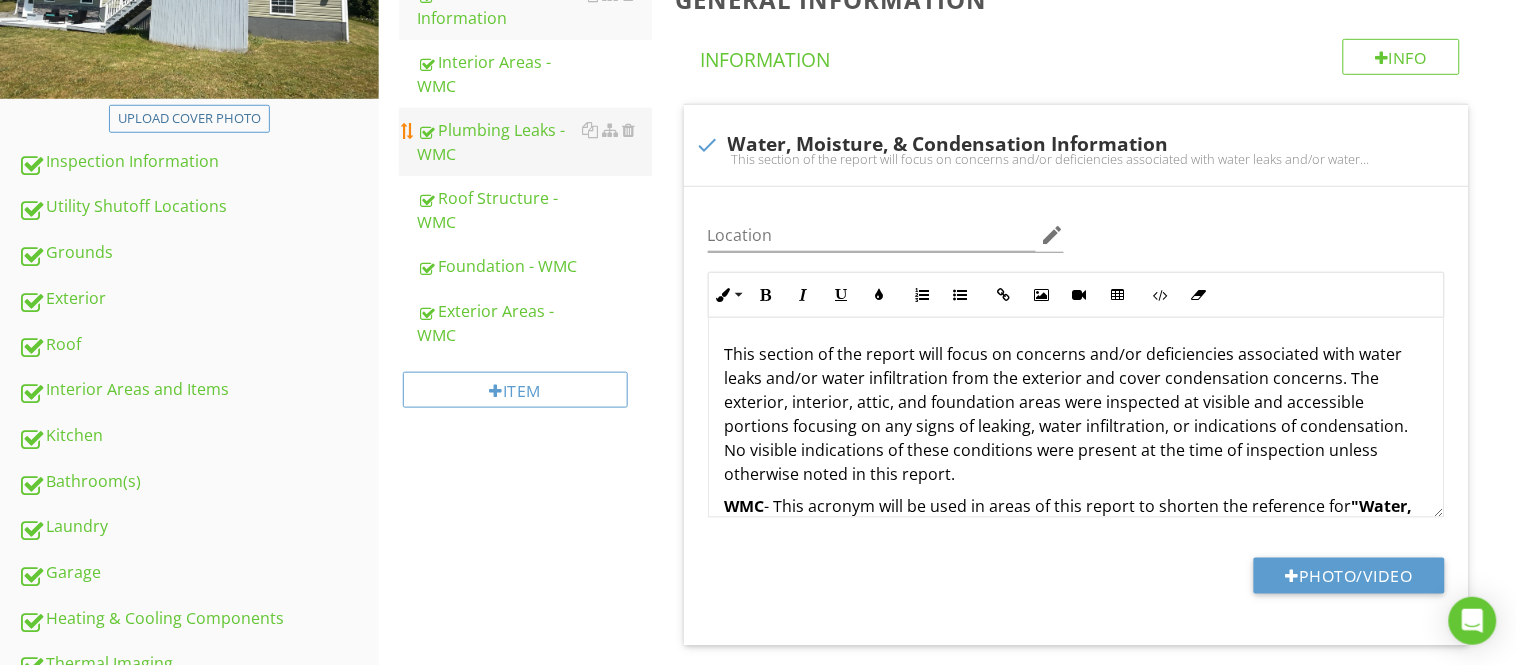 scroll, scrollTop: 290, scrollLeft: 0, axis: vertical 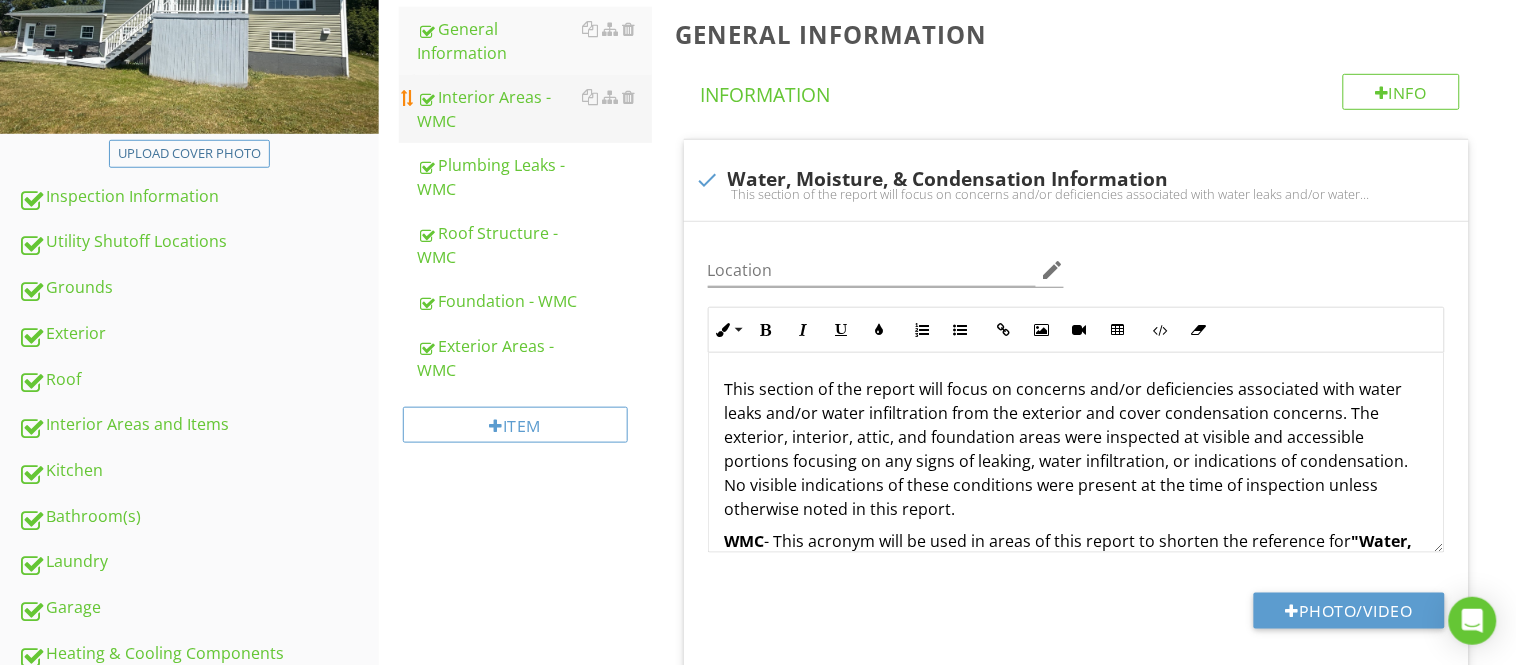 click on "Interior Areas - WMC" at bounding box center [534, 109] 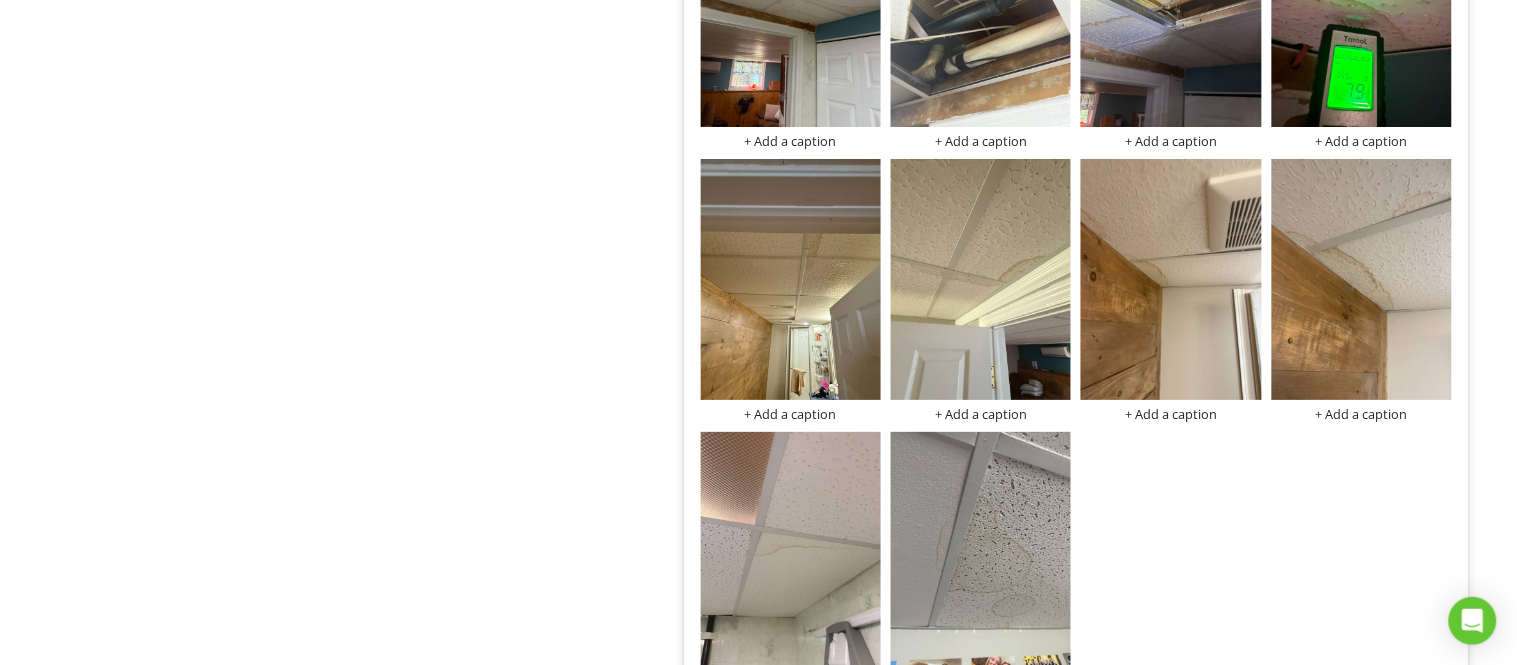 scroll, scrollTop: 3802, scrollLeft: 0, axis: vertical 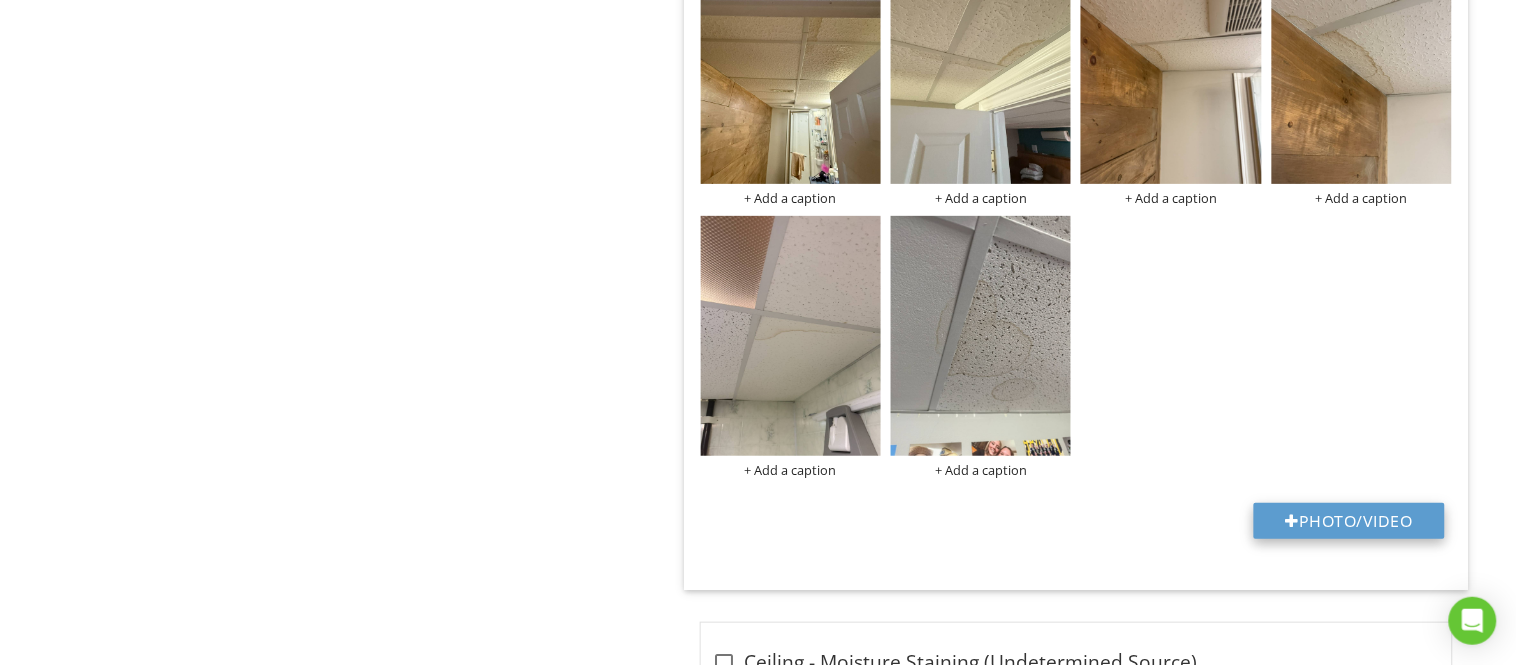 click on "Photo/Video" at bounding box center [1349, 521] 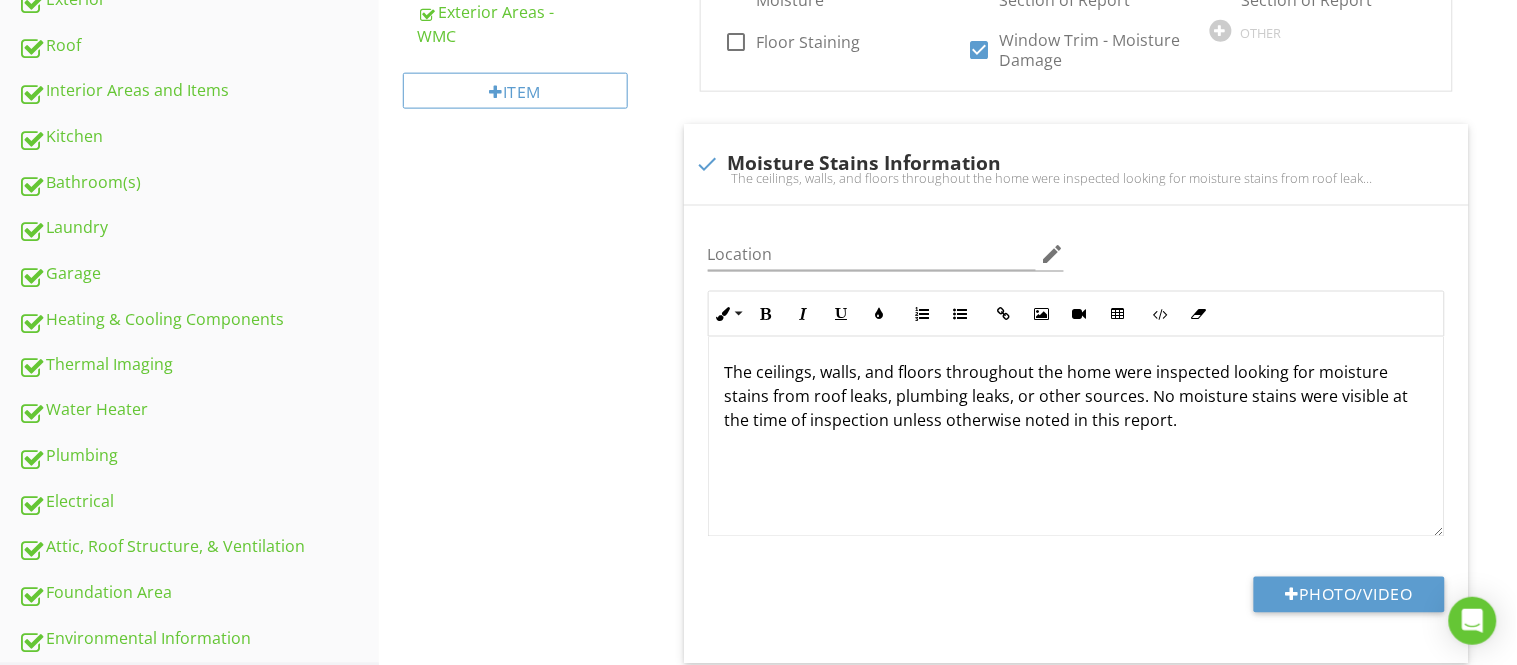 scroll, scrollTop: 608, scrollLeft: 0, axis: vertical 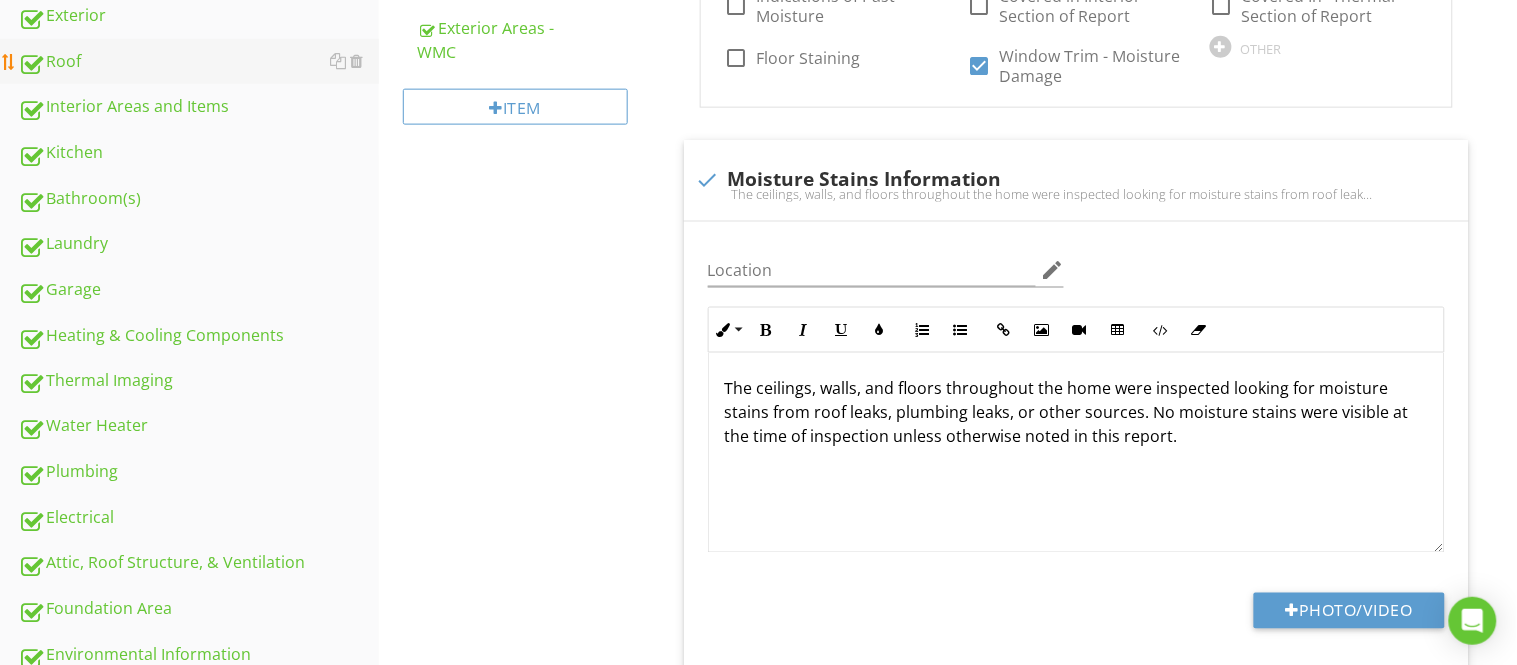click on "Roof" at bounding box center [198, 62] 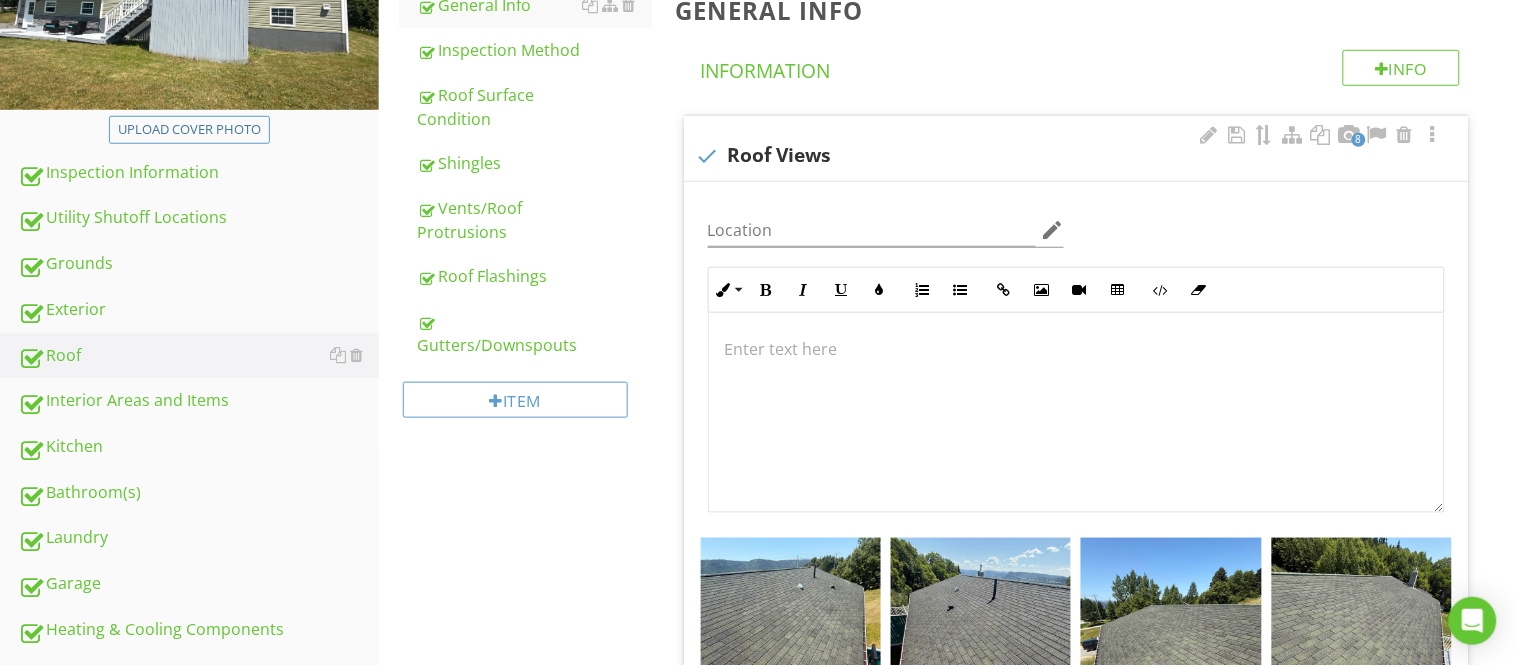 scroll, scrollTop: 253, scrollLeft: 0, axis: vertical 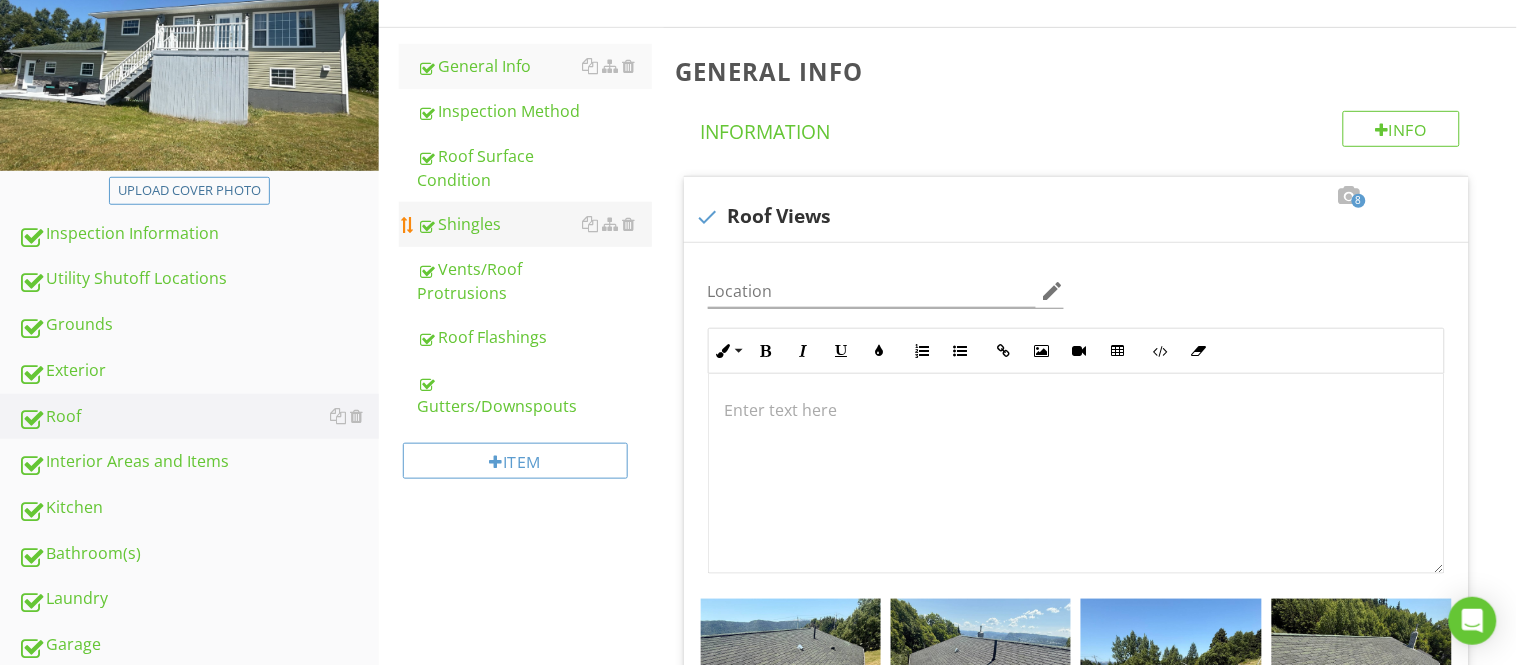 click on "Shingles" at bounding box center (534, 224) 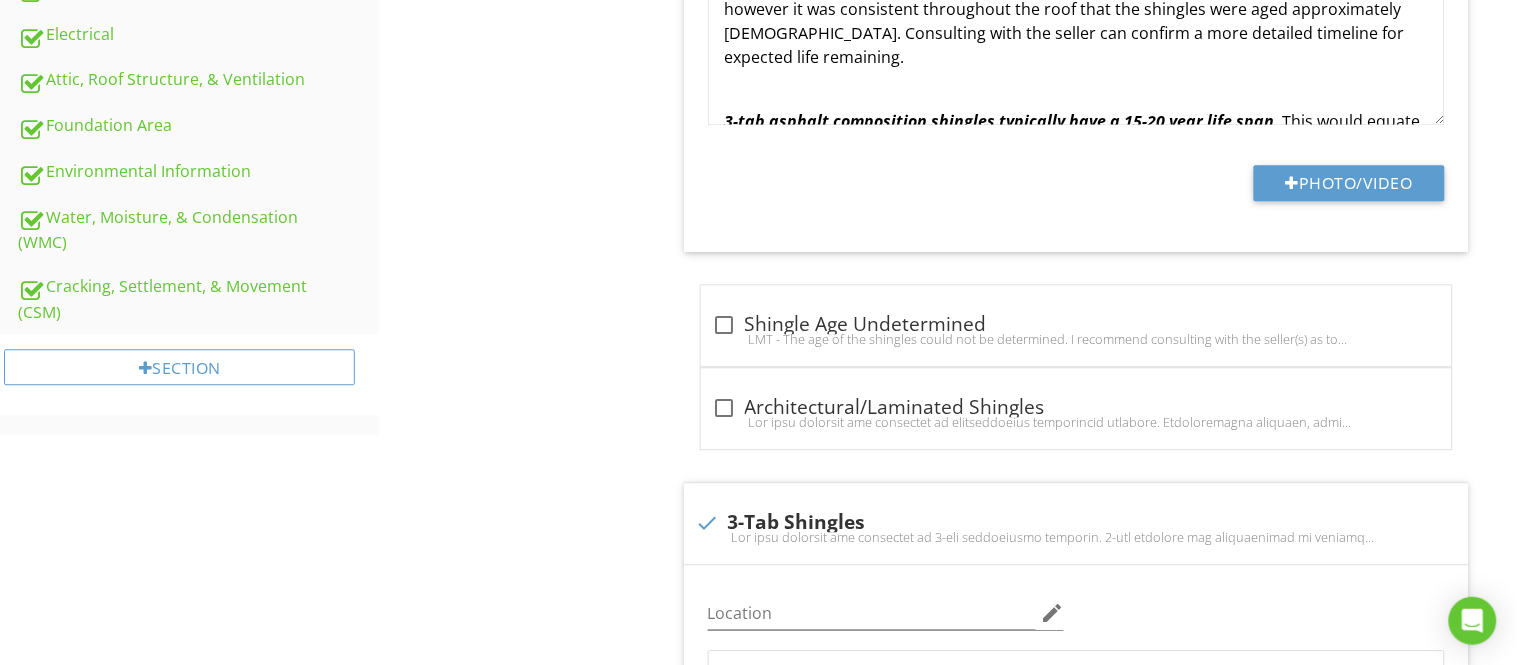 scroll, scrollTop: 0, scrollLeft: 0, axis: both 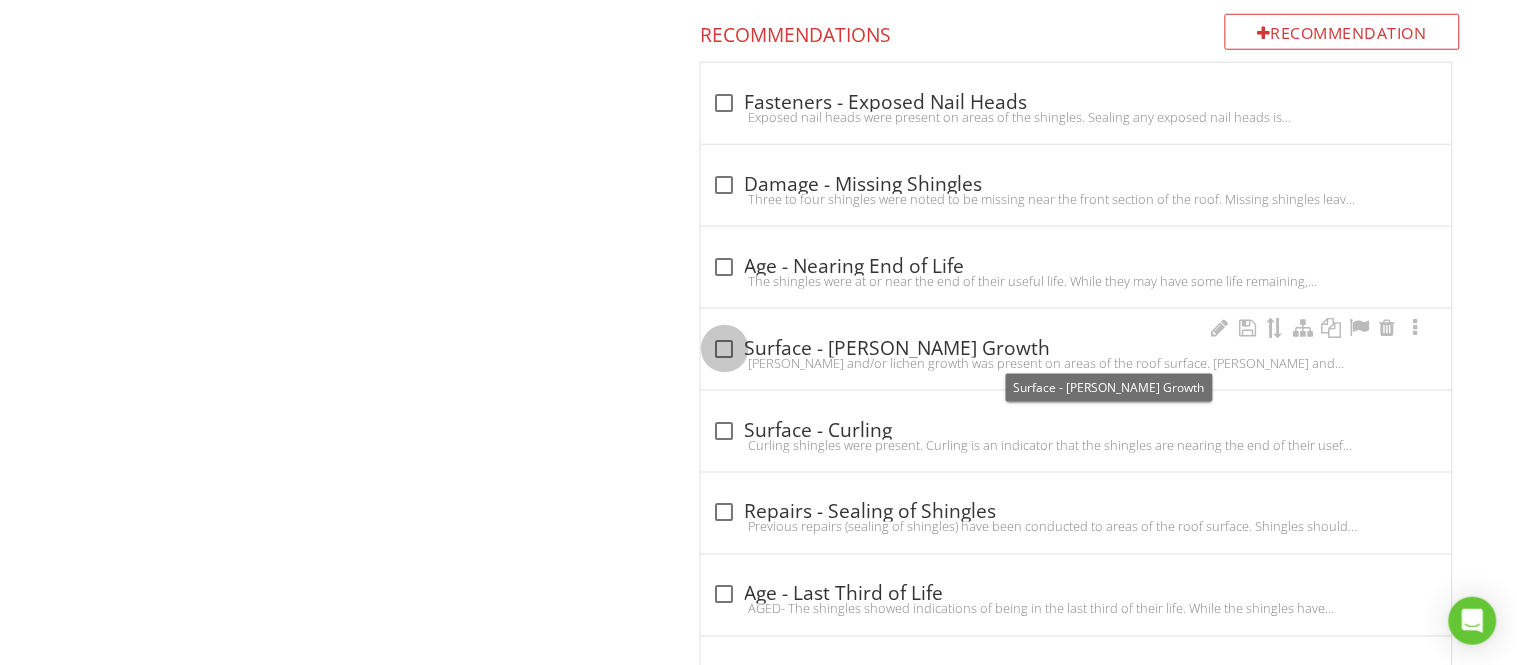 click at bounding box center [725, 349] 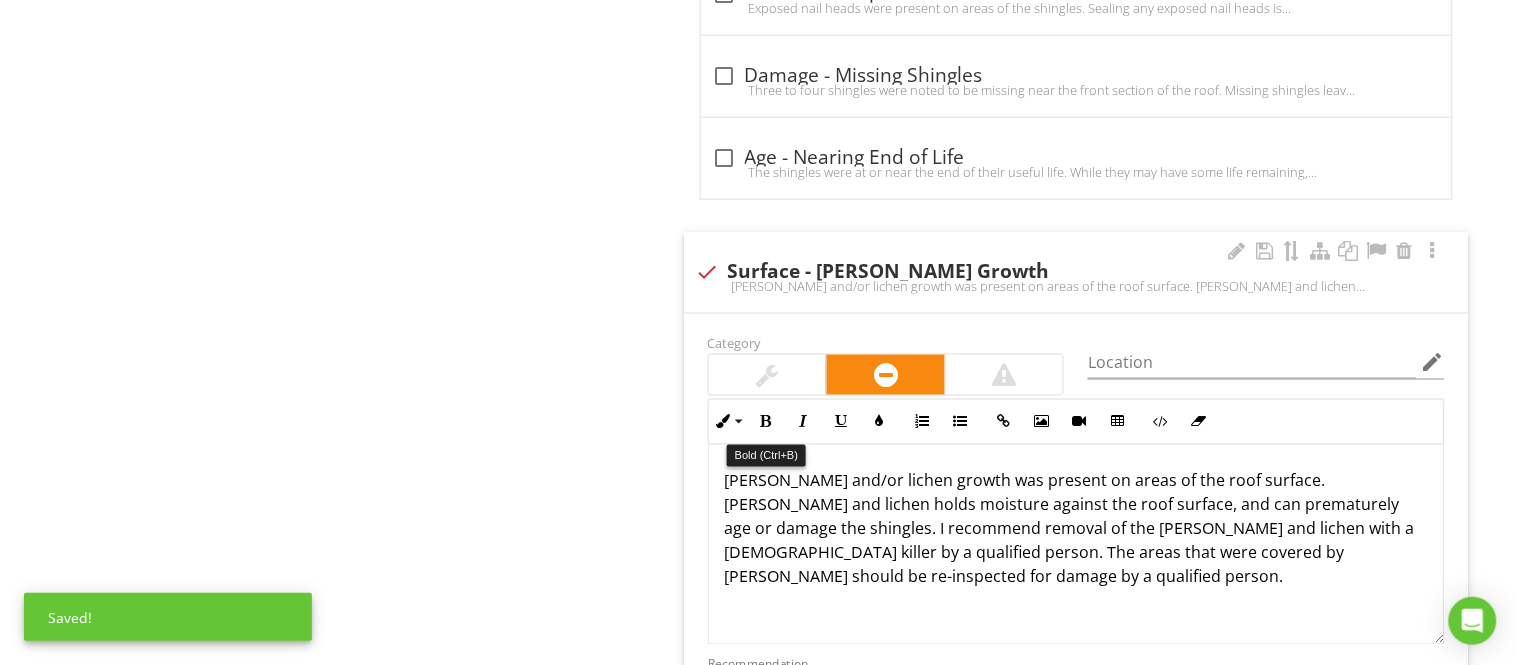 scroll, scrollTop: 4585, scrollLeft: 0, axis: vertical 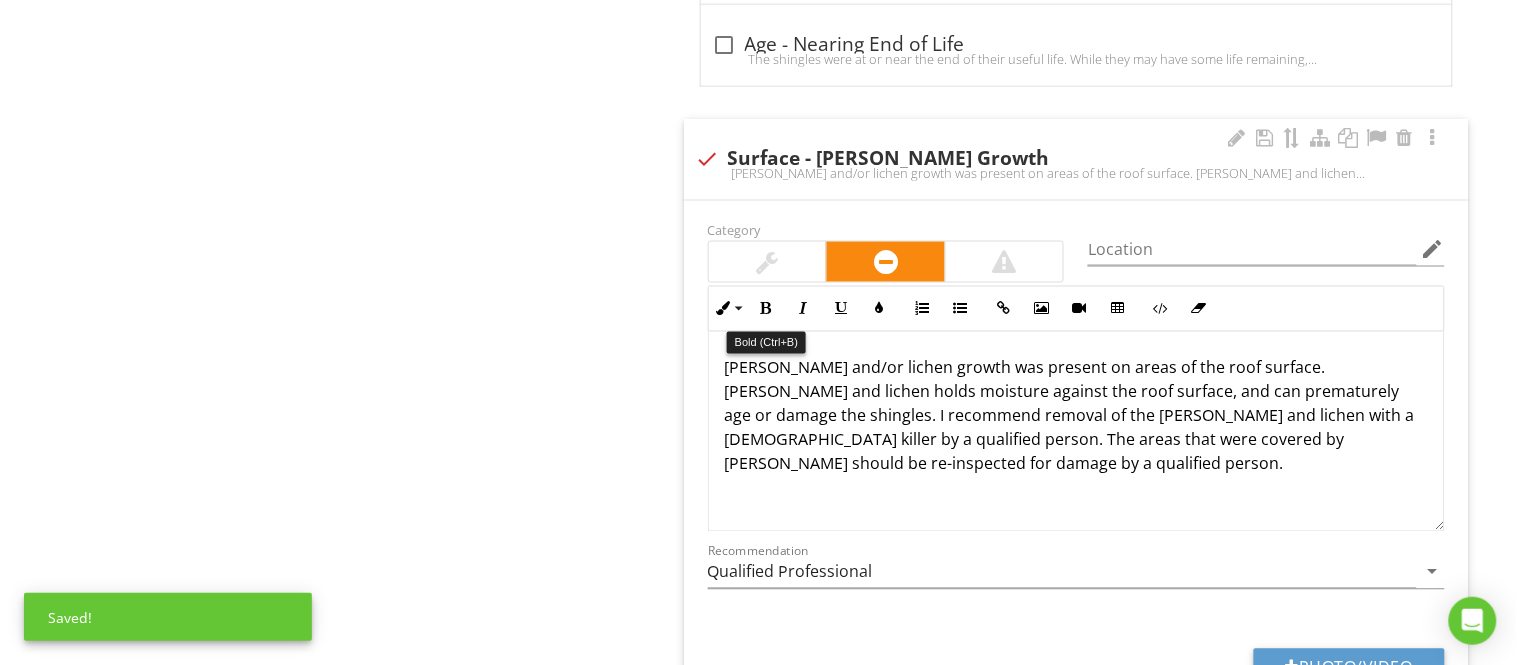 click on "[PERSON_NAME] and/or lichen growth was present on areas of the roof surface. [PERSON_NAME] and lichen holds moisture against the roof surface, and can prematurely age or damage the [MEDICAL_DATA]. I recommend removal of the [PERSON_NAME] and lichen with a [DEMOGRAPHIC_DATA] killer by a qualified person. The areas that were covered by [PERSON_NAME] should be re-inspected for damage by a qualified person." at bounding box center (1076, 432) 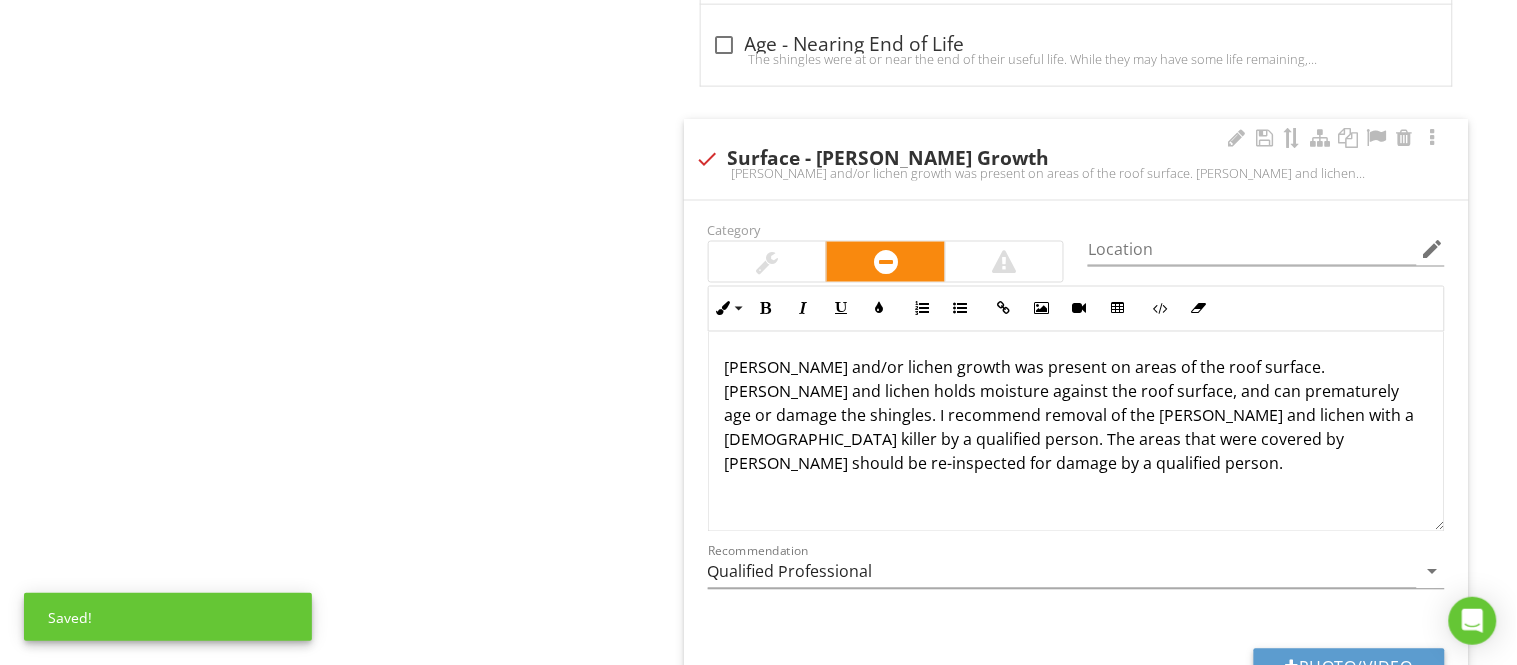 click at bounding box center [767, 262] 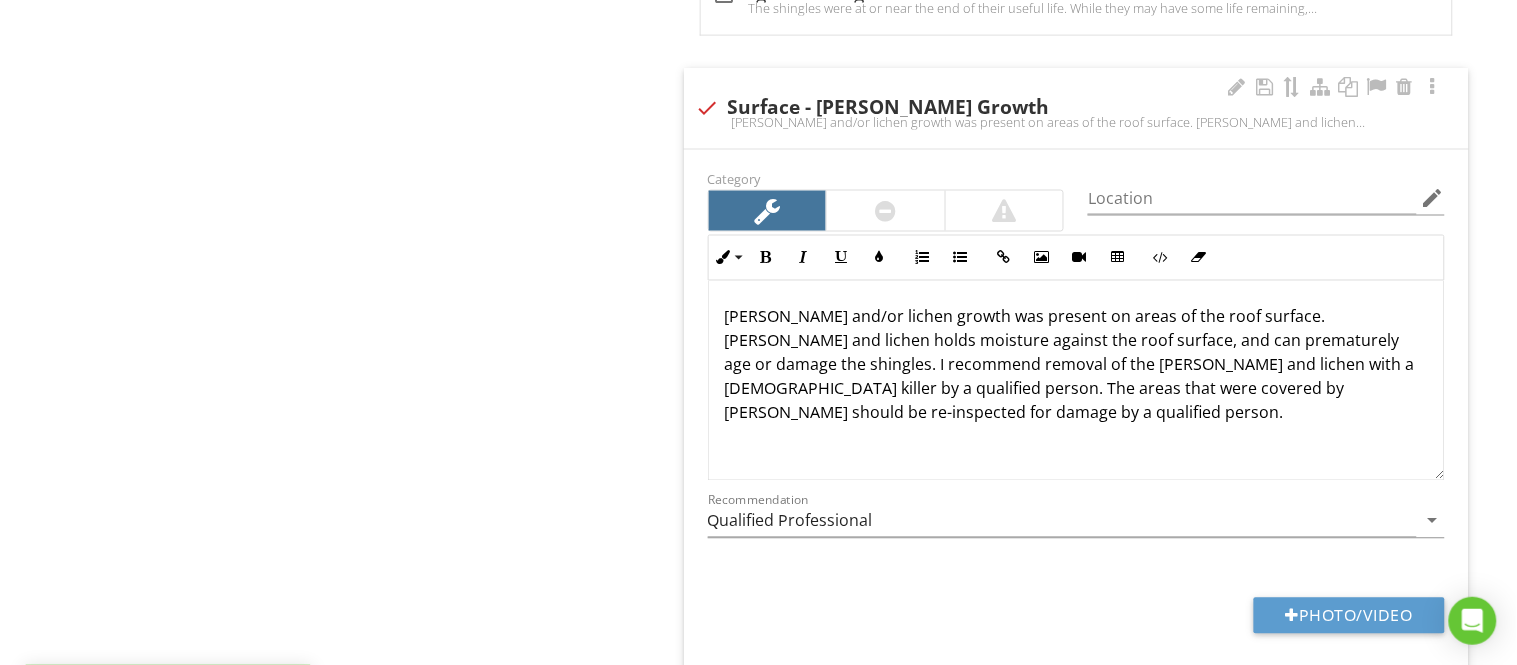 scroll, scrollTop: 4674, scrollLeft: 0, axis: vertical 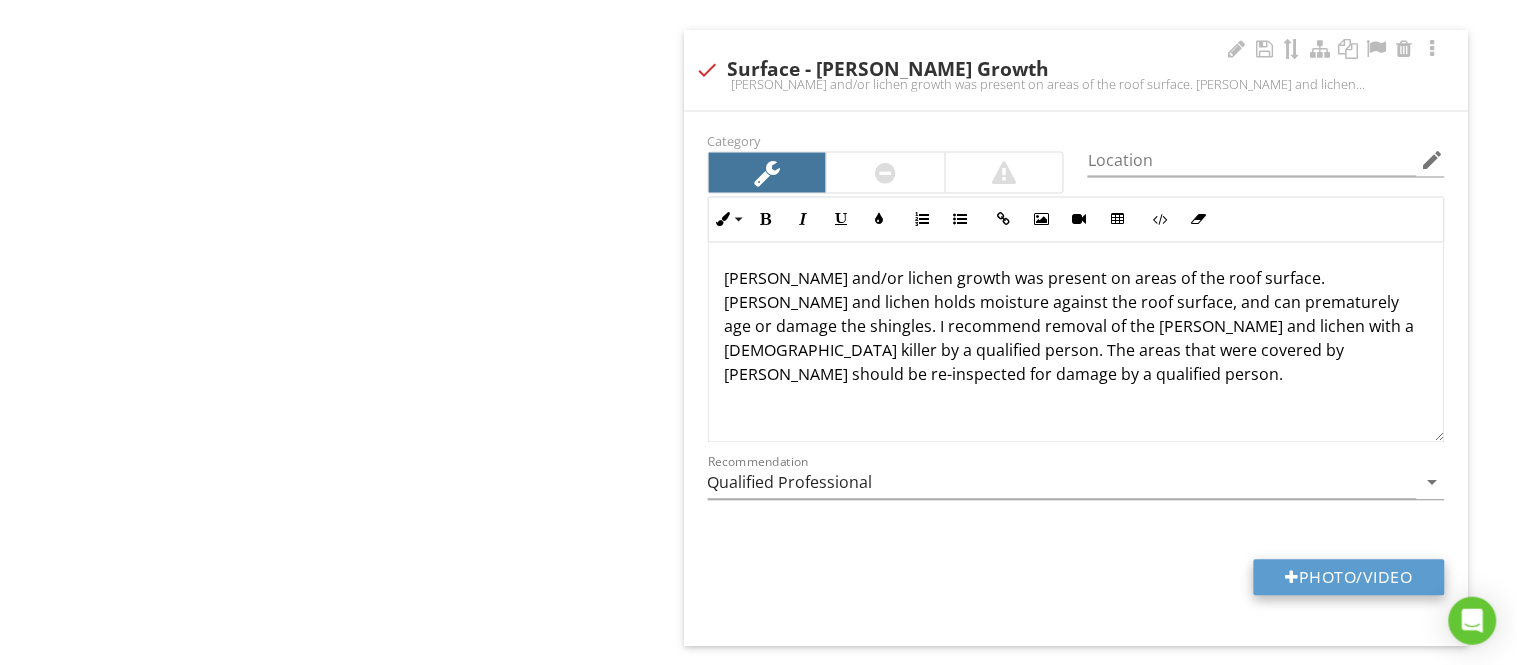 click on "Photo/Video" at bounding box center [1349, 578] 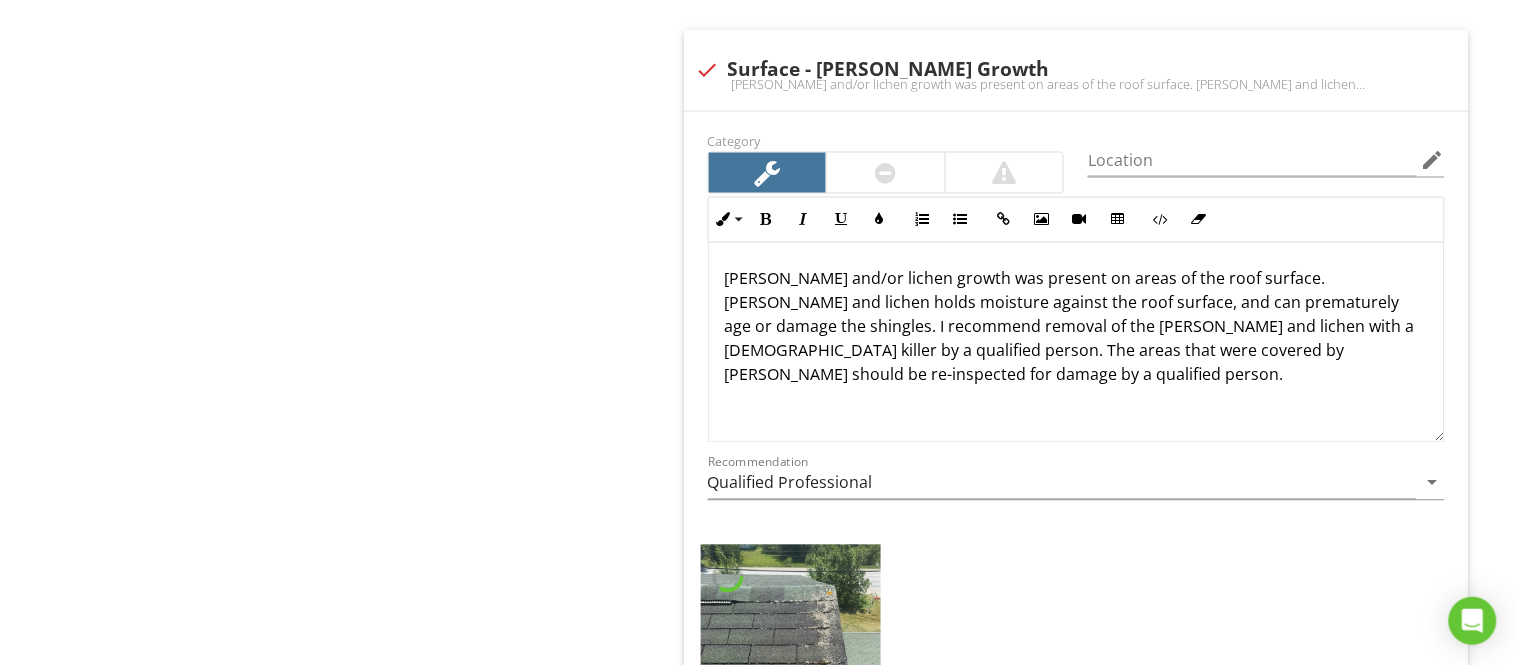 type 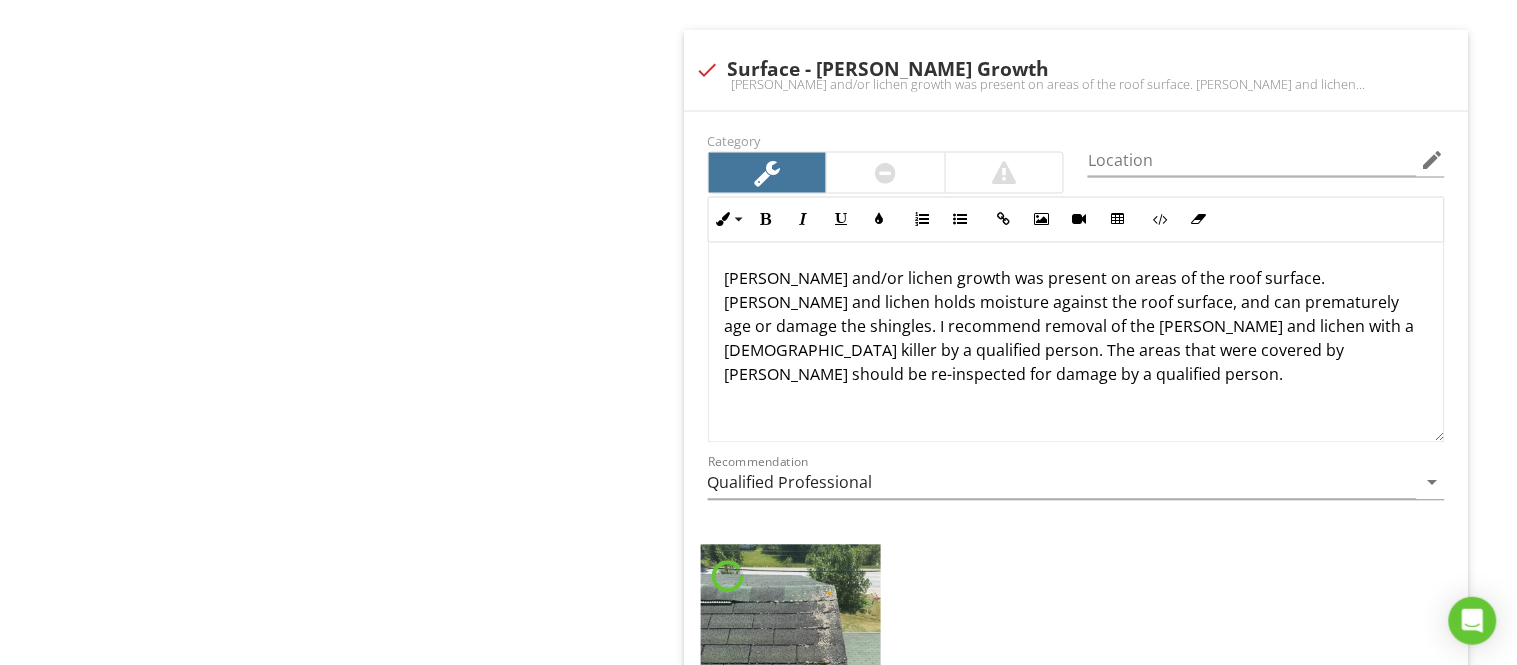 scroll, scrollTop: 4718, scrollLeft: 0, axis: vertical 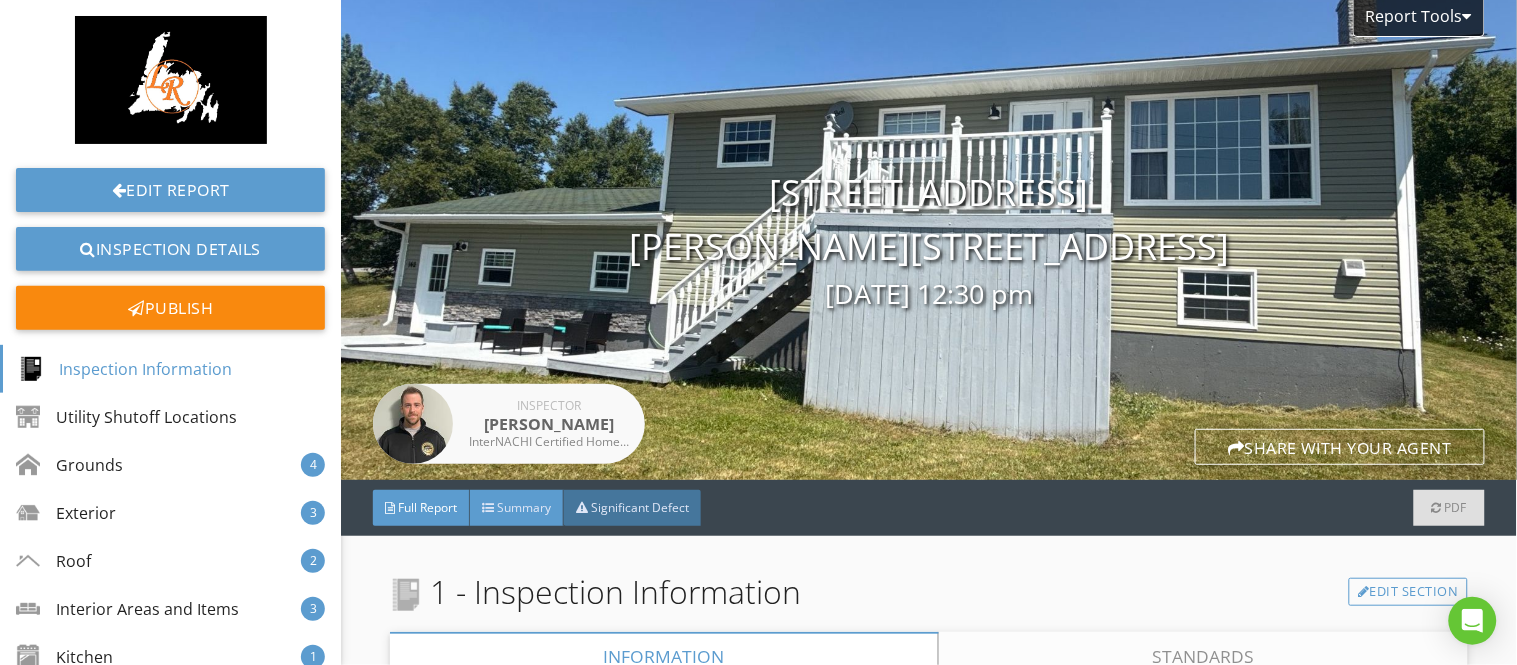 click on "Summary" at bounding box center [524, 507] 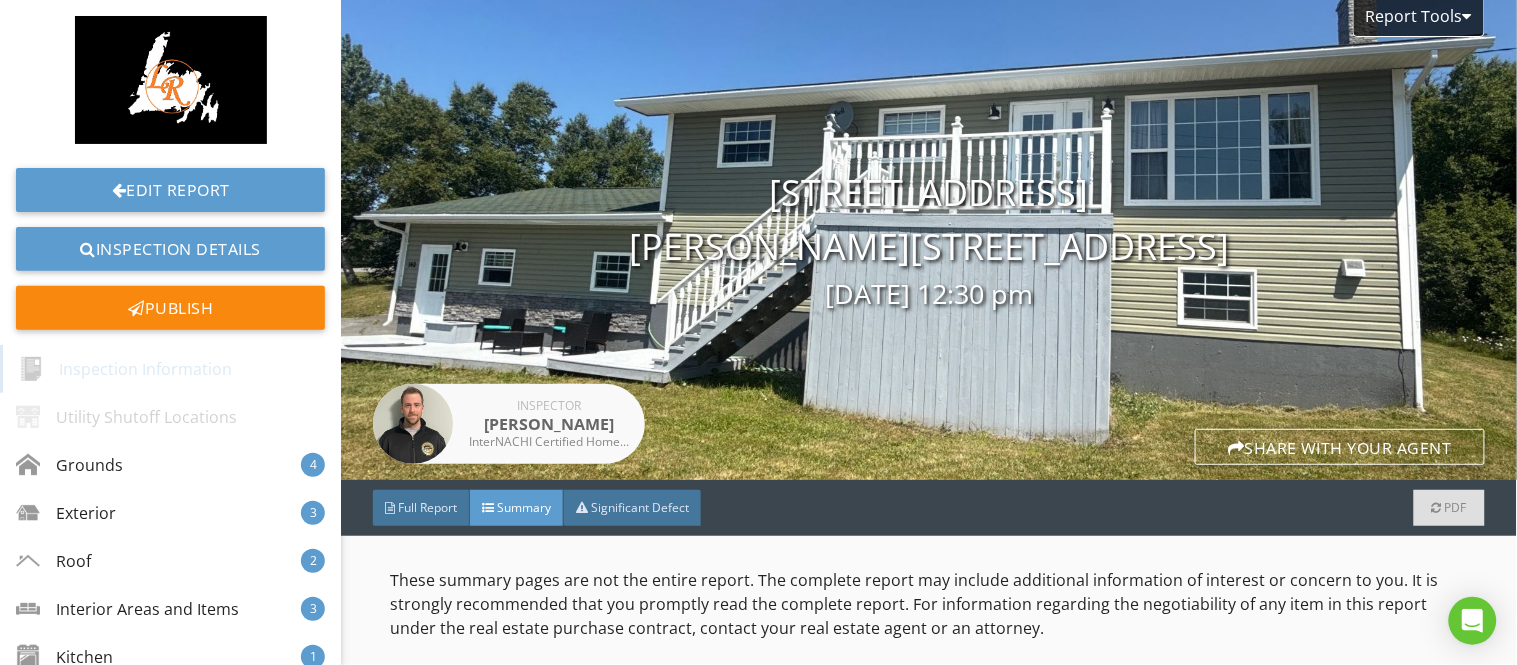 click on "These summary pages are not the entire report. The complete report may include additional information of interest or concern to you. It is strongly recommended that you promptly read the complete report. For information regarding the negotiability of any item in this report under the real estate purchase contract, contact your real estate agent or an attorney." at bounding box center (929, 604) 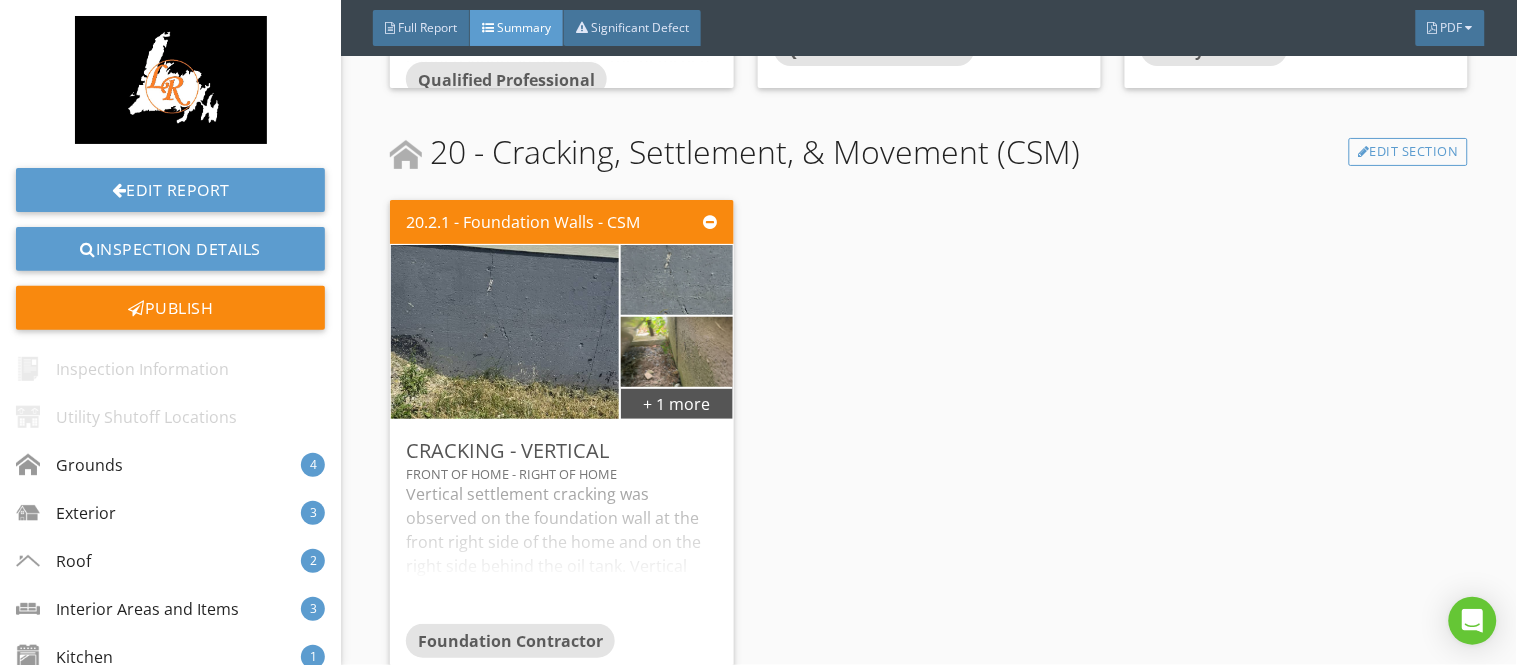 scroll, scrollTop: 10821, scrollLeft: 0, axis: vertical 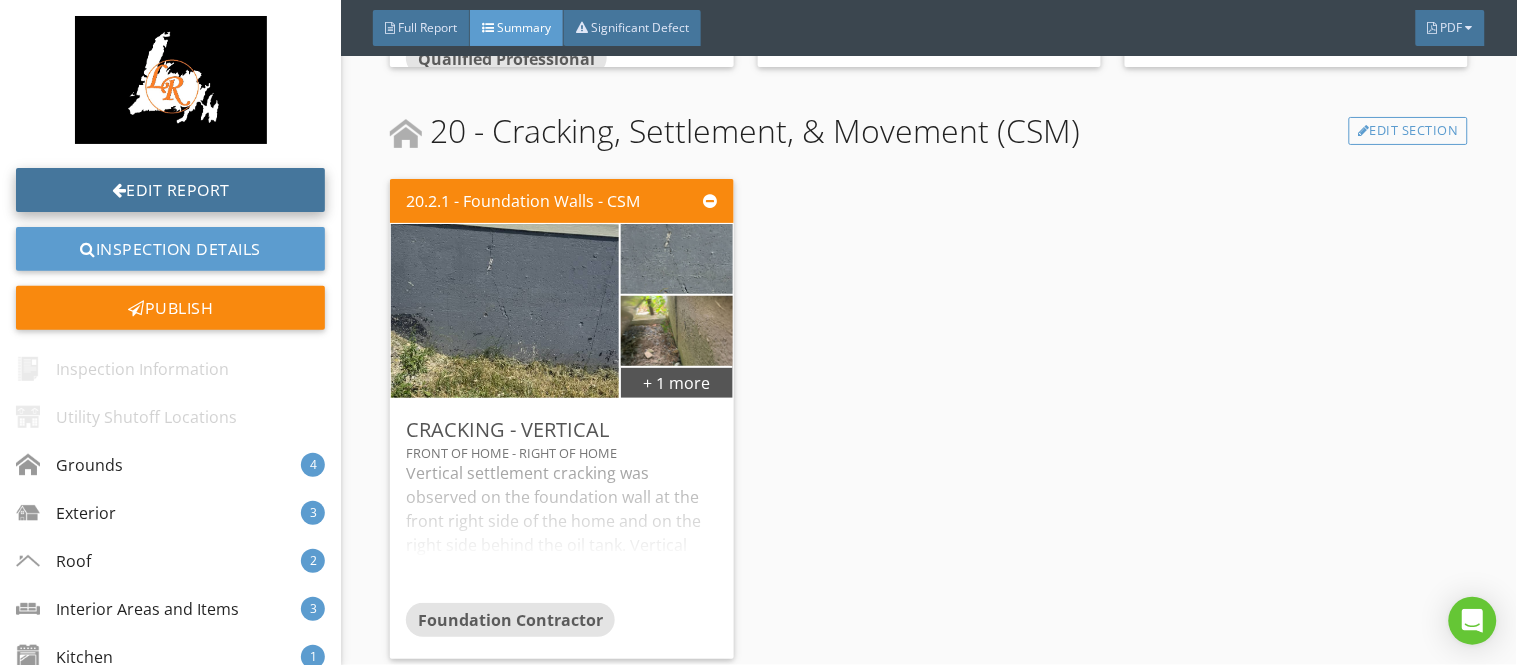 click on "Edit Report" at bounding box center [170, 190] 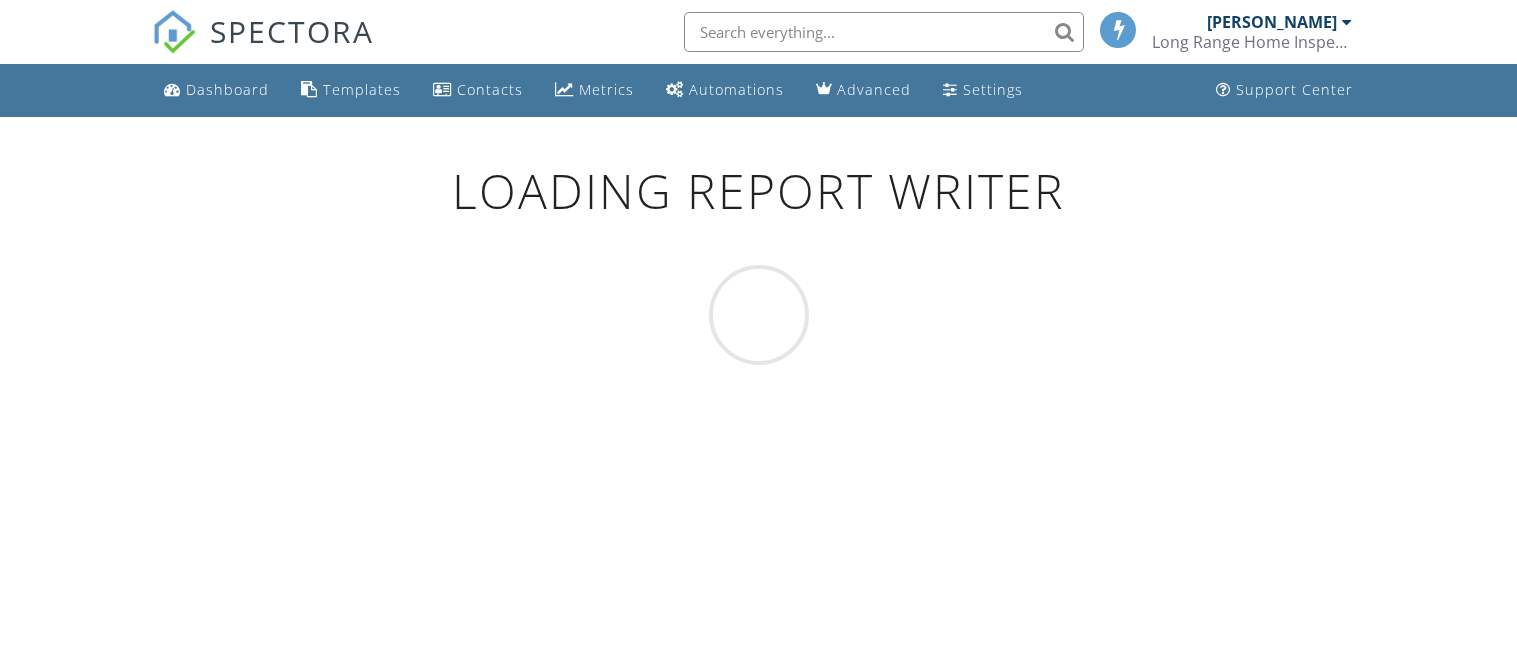 scroll, scrollTop: 0, scrollLeft: 0, axis: both 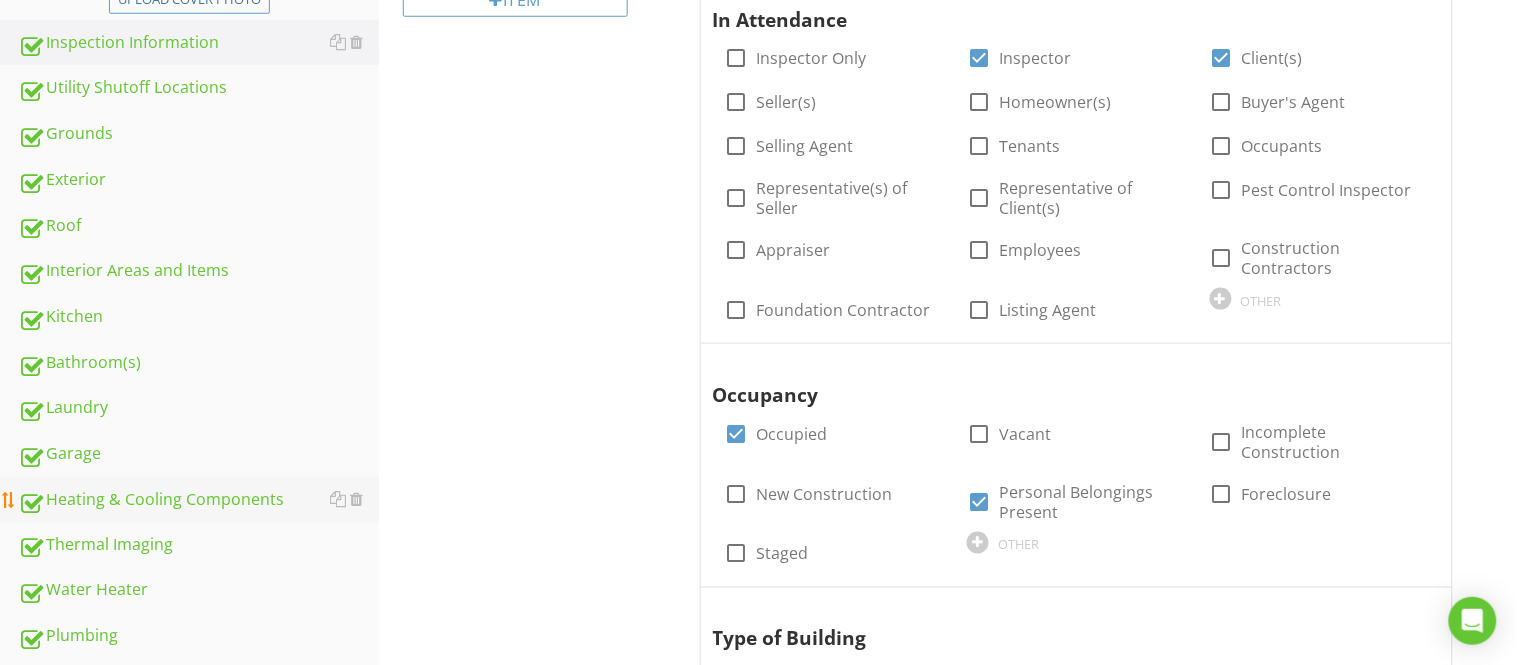 click on "Heating & Cooling Components" at bounding box center [198, 500] 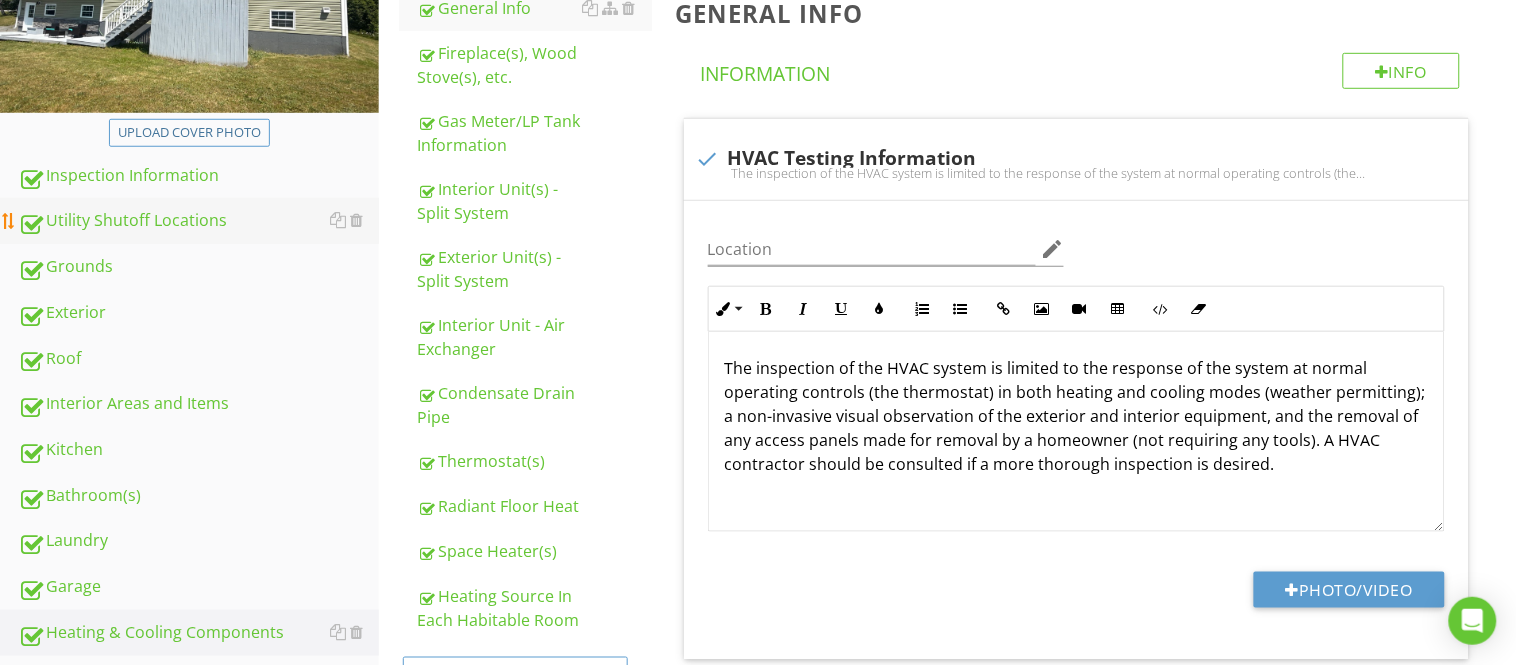 scroll, scrollTop: 266, scrollLeft: 0, axis: vertical 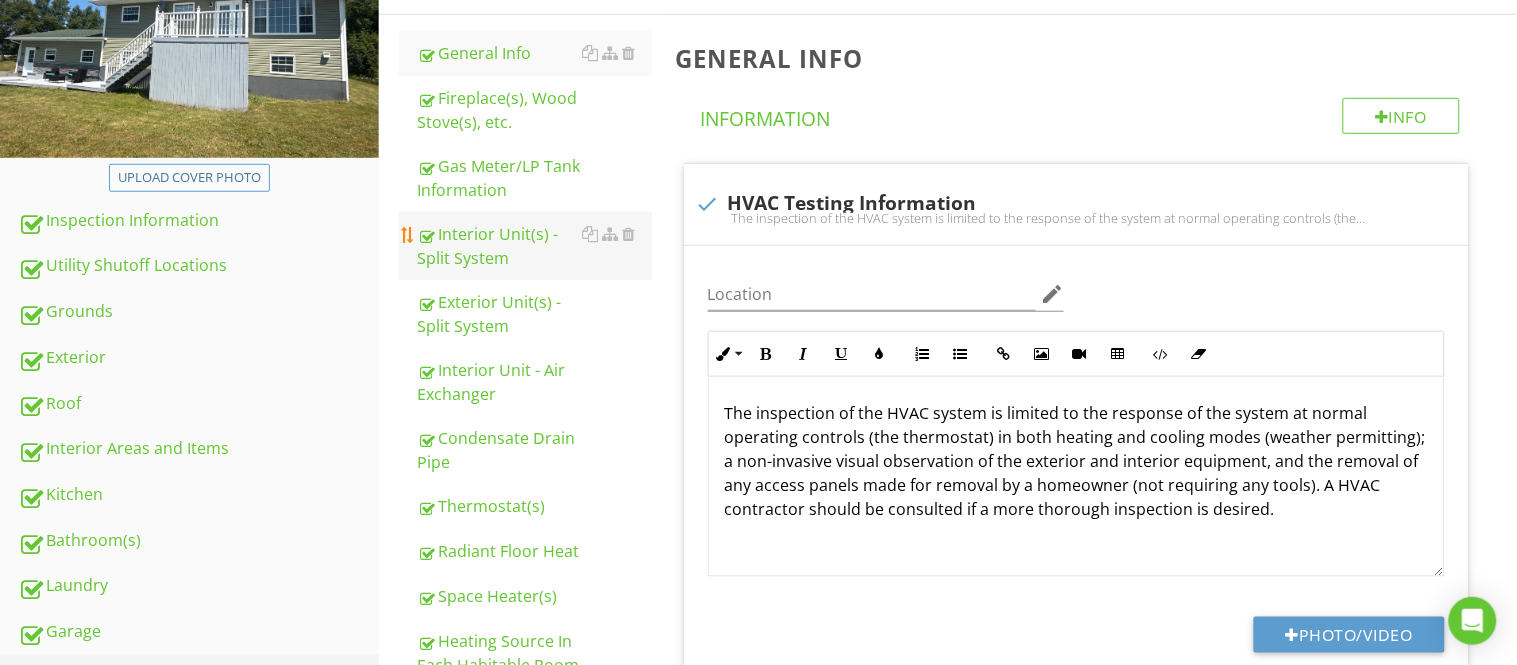 type 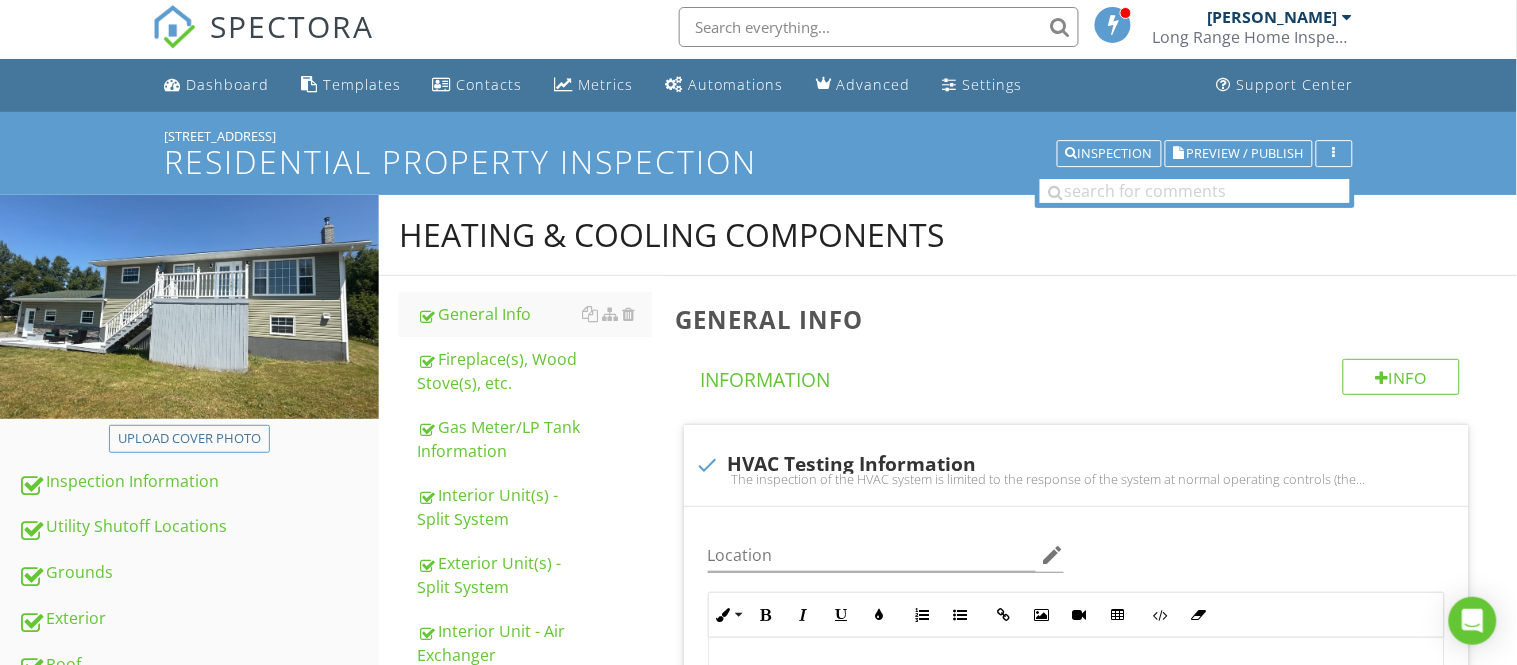 scroll, scrollTop: 0, scrollLeft: 0, axis: both 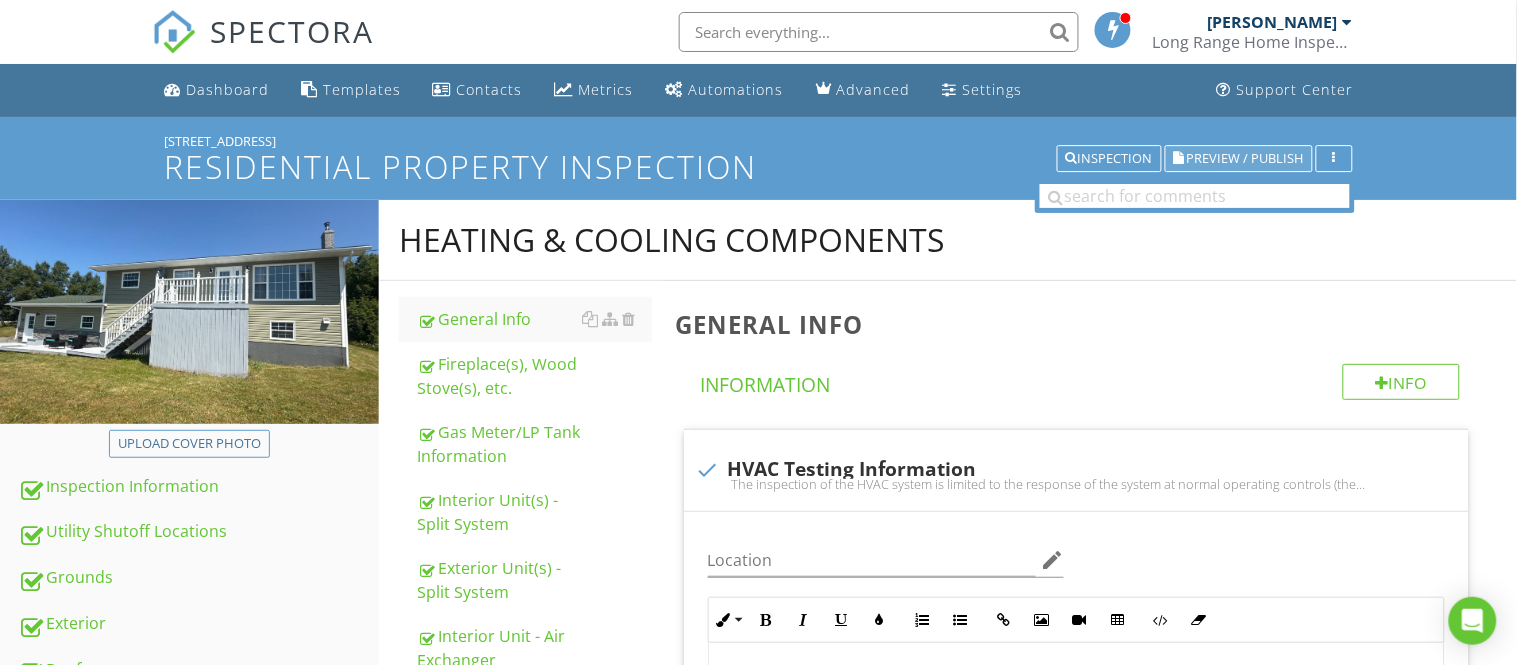 click on "Preview / Publish" at bounding box center (1245, 158) 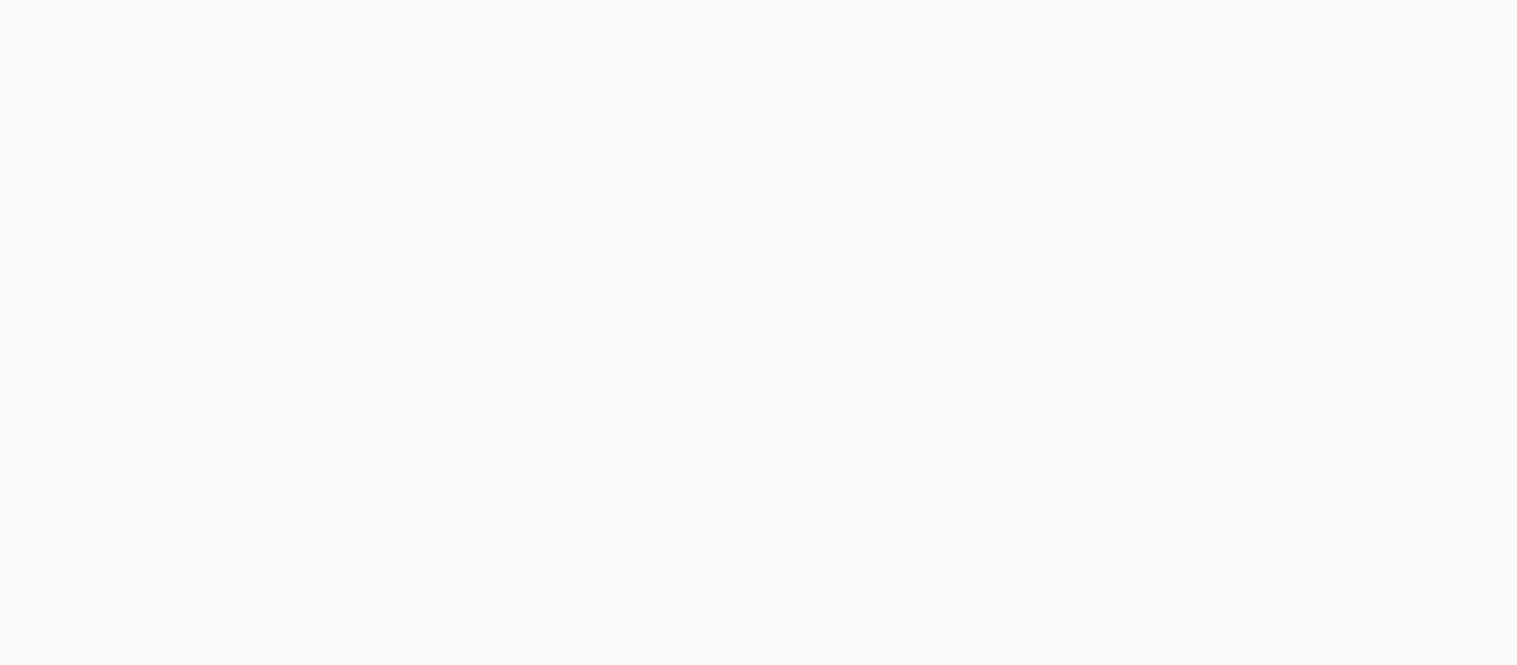 scroll, scrollTop: 0, scrollLeft: 0, axis: both 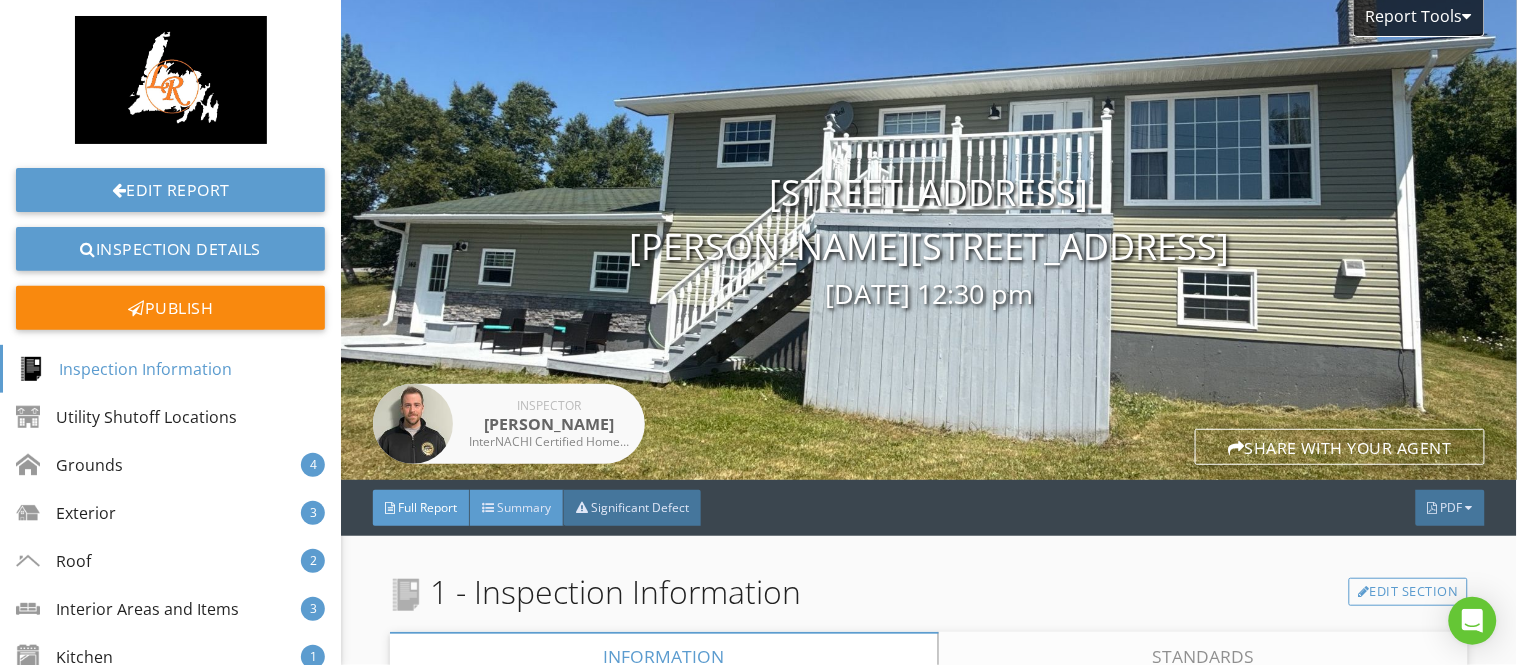 click on "Summary" at bounding box center [524, 507] 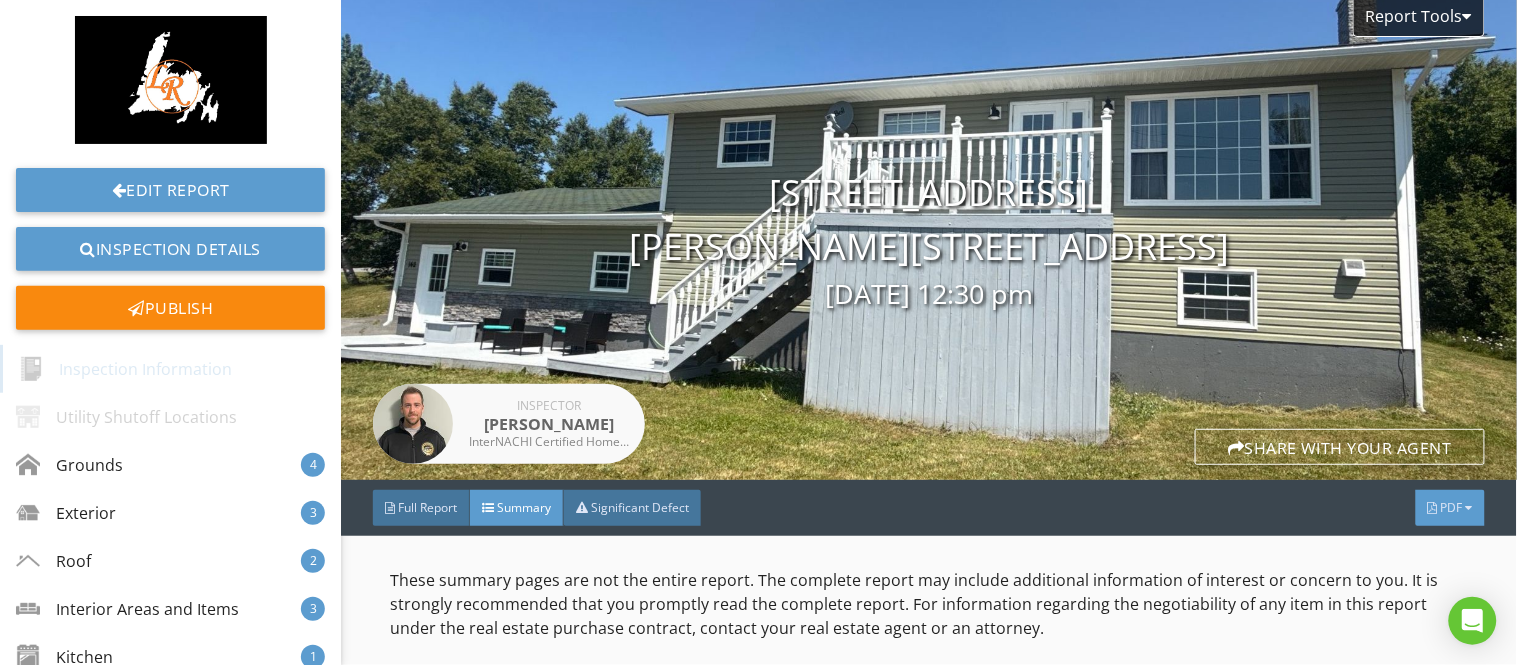 click on "PDF" at bounding box center (1452, 507) 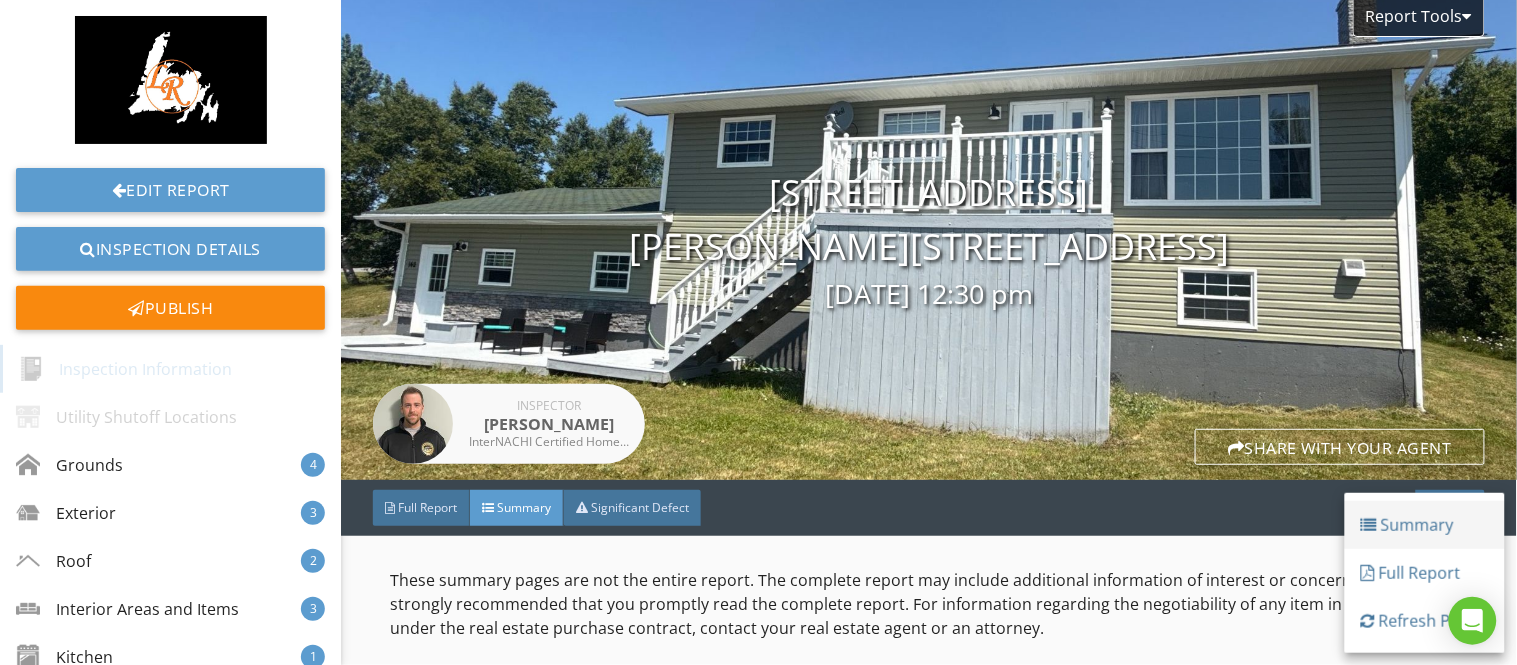 click on "Summary" at bounding box center [1425, 525] 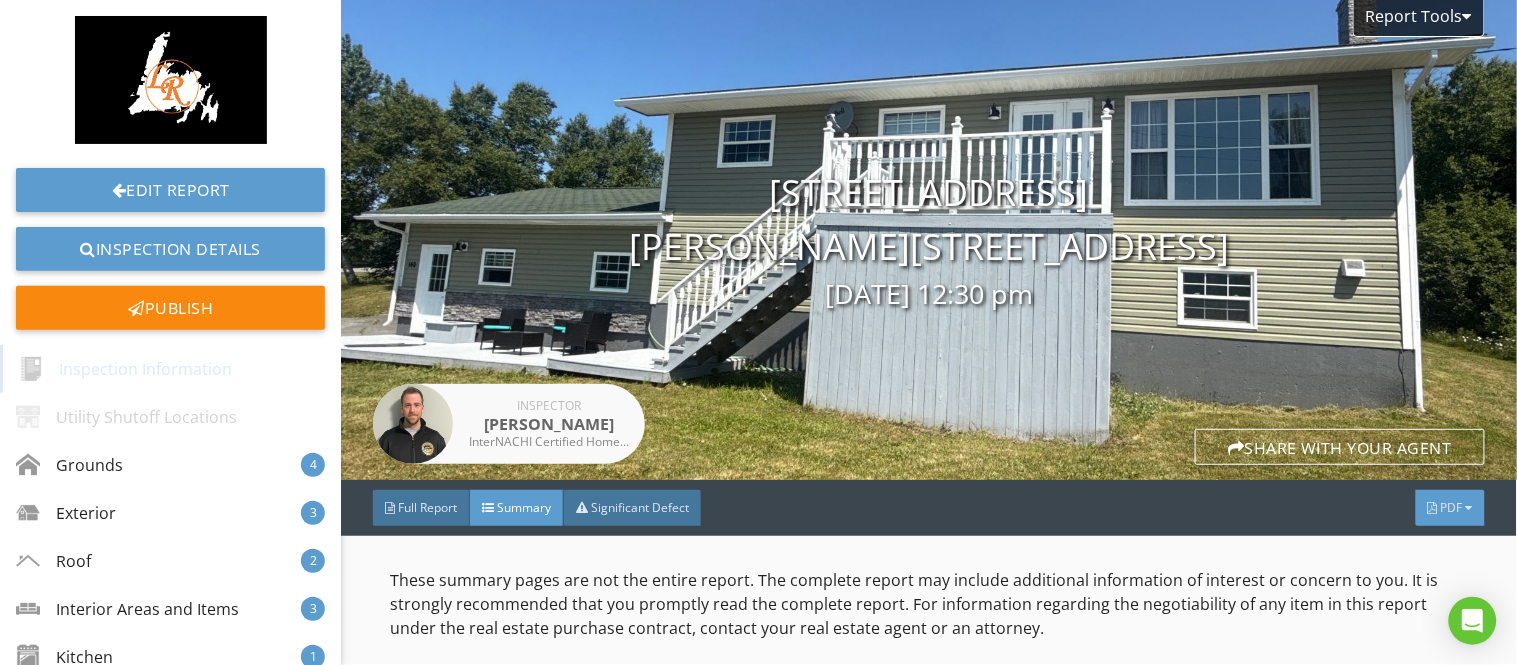 click on "PDF" at bounding box center (1452, 507) 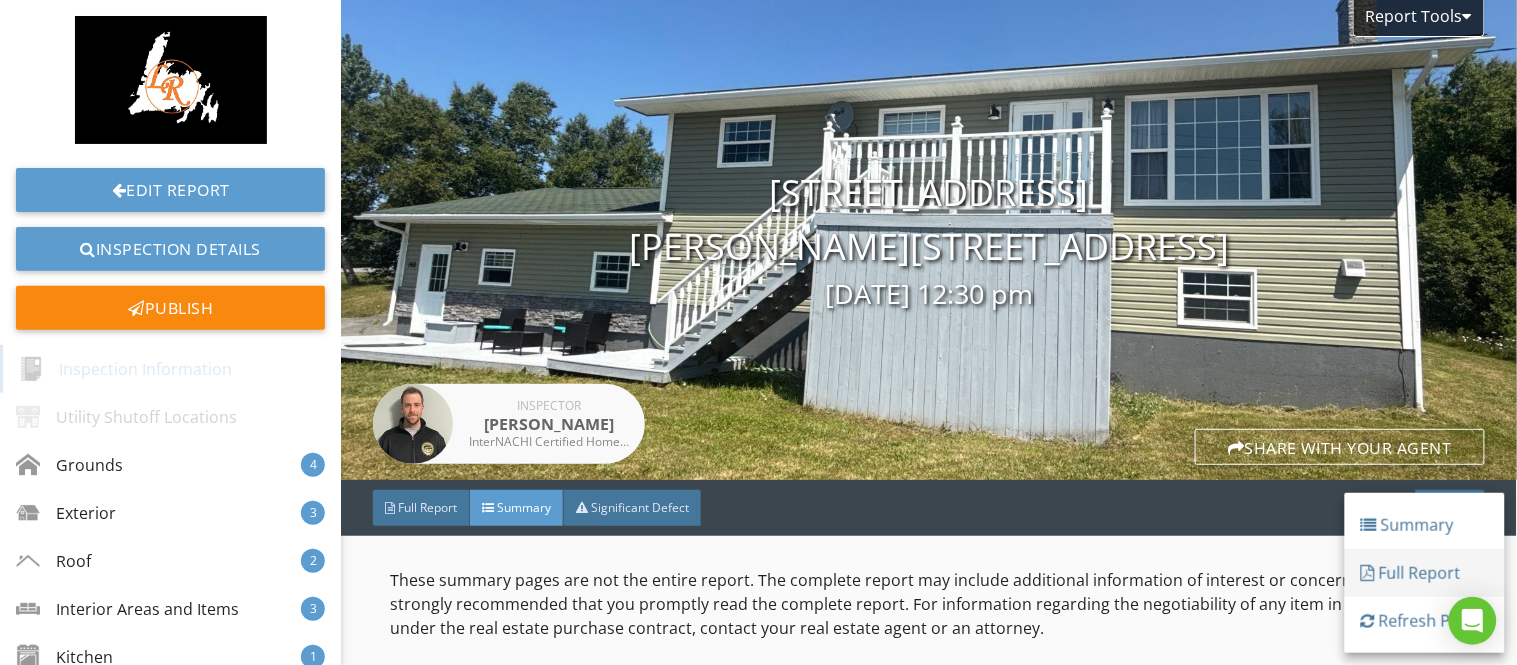 click on "Full Report" at bounding box center [1425, 573] 